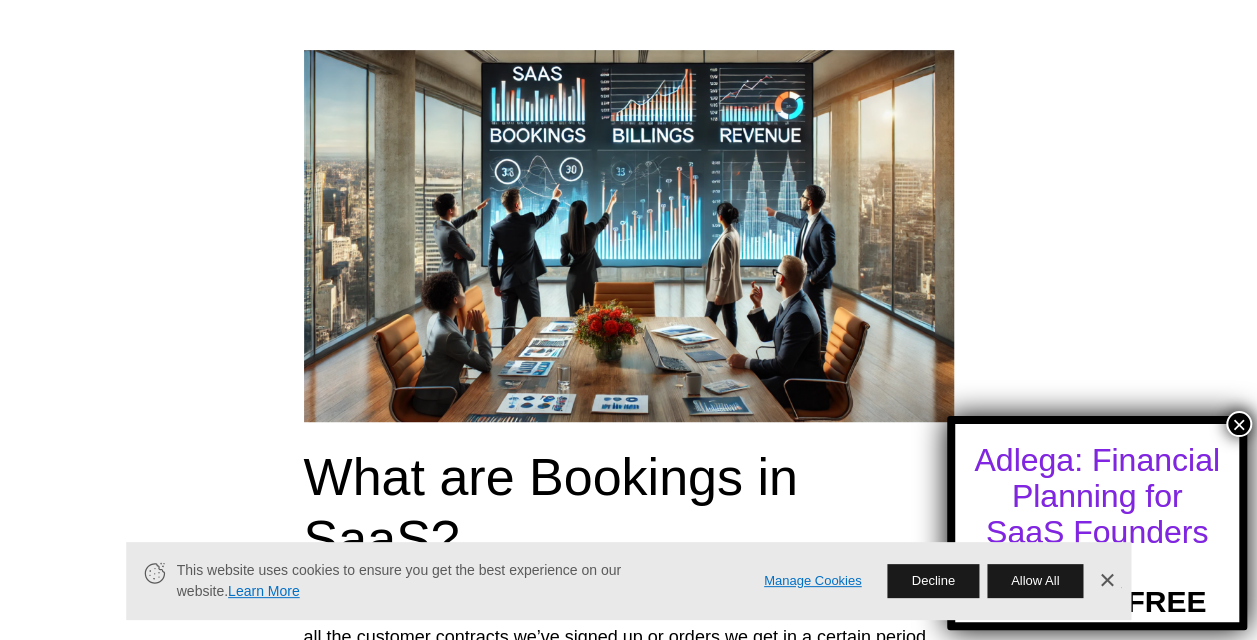 scroll, scrollTop: 0, scrollLeft: 0, axis: both 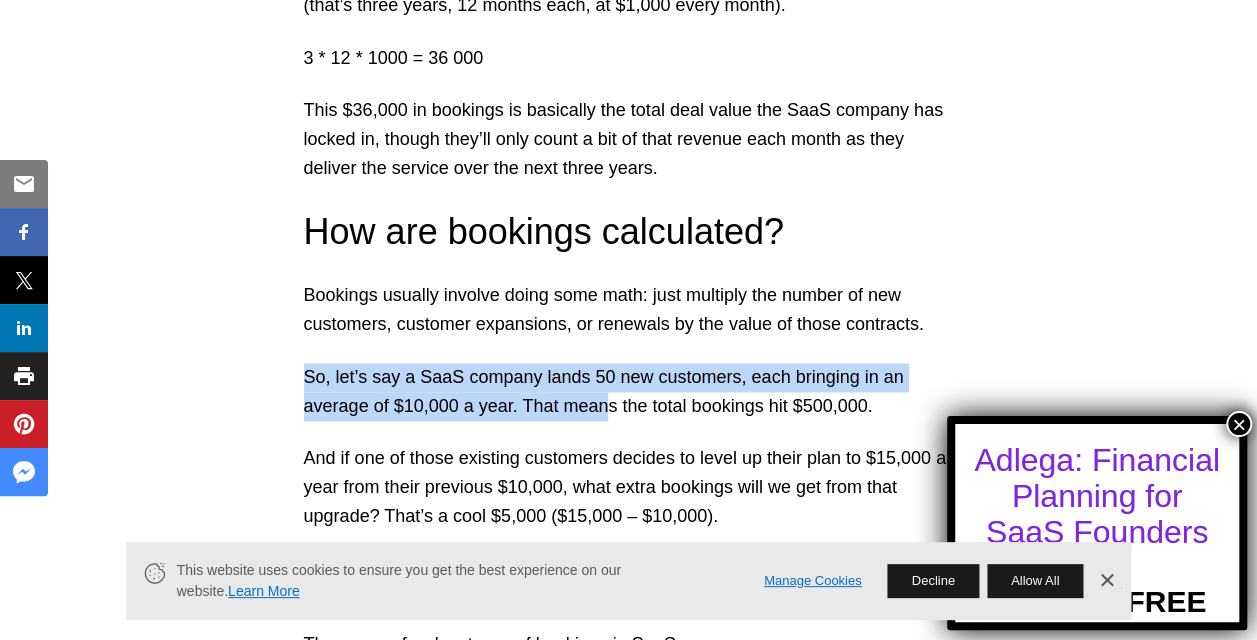 drag, startPoint x: 308, startPoint y: 255, endPoint x: 626, endPoint y: 265, distance: 318.1572 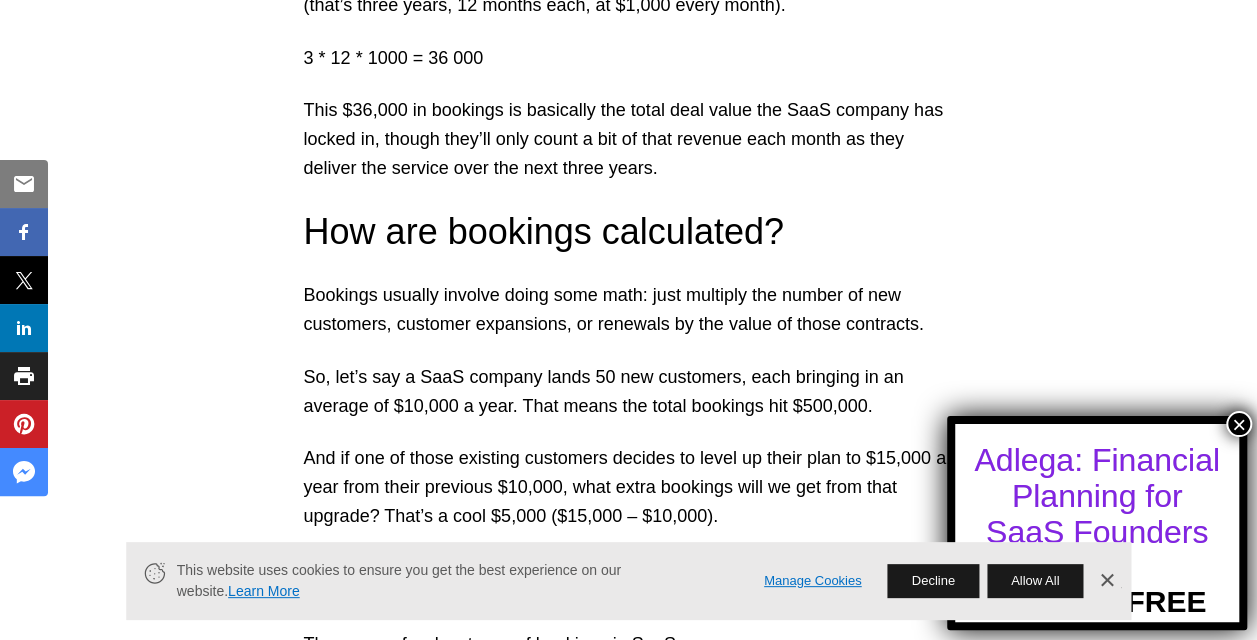 click on "So, let’s say a SaaS company lands 50 new customers, each bringing in an average of $10,000 a year. That means the total bookings hit $500,000." at bounding box center [629, 392] 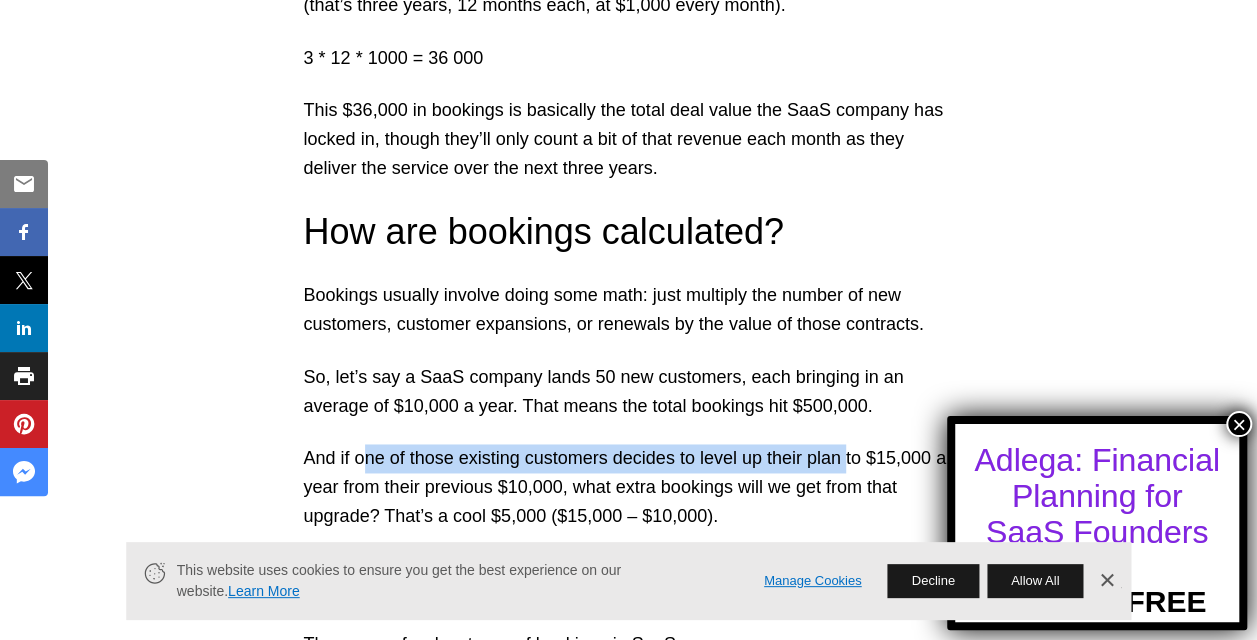 drag, startPoint x: 370, startPoint y: 334, endPoint x: 847, endPoint y: 333, distance: 477.00104 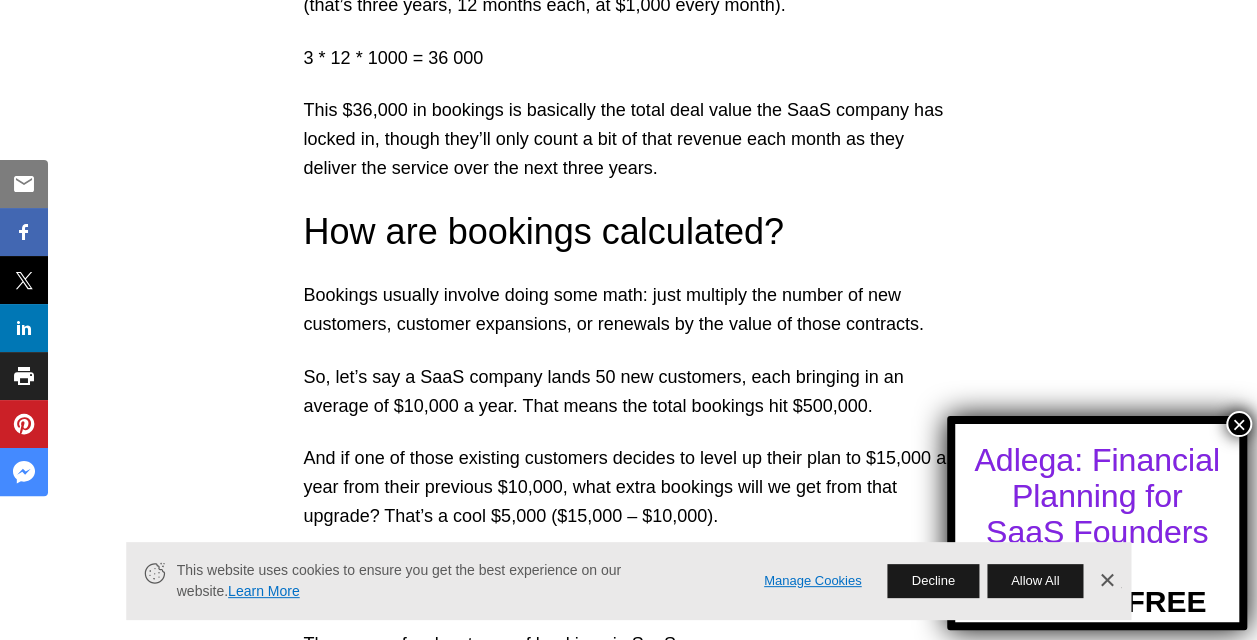 drag, startPoint x: 664, startPoint y: 272, endPoint x: 606, endPoint y: 262, distance: 58.855755 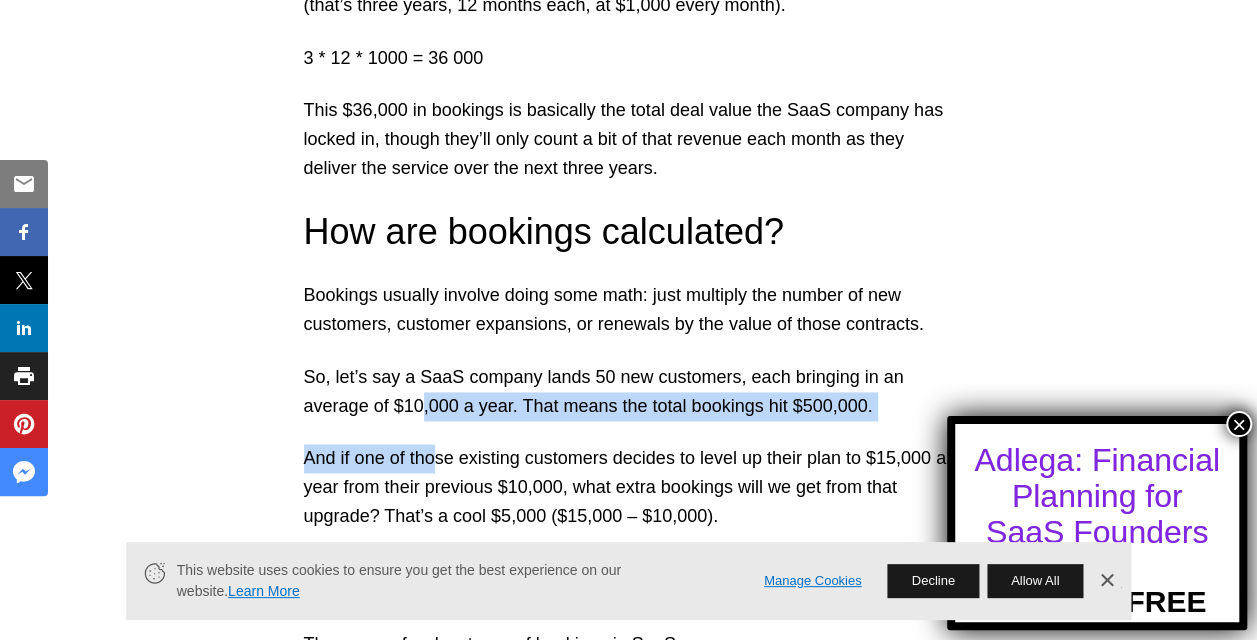 drag, startPoint x: 352, startPoint y: 298, endPoint x: 438, endPoint y: 331, distance: 92.11406 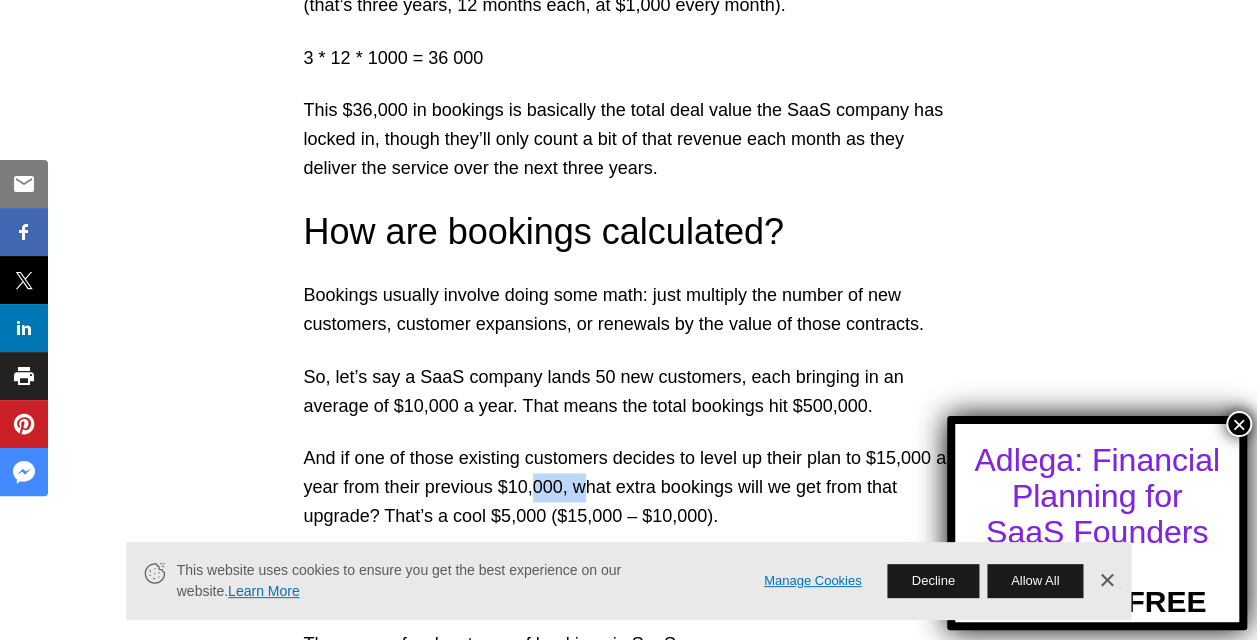 drag, startPoint x: 438, startPoint y: 331, endPoint x: 653, endPoint y: 370, distance: 218.50858 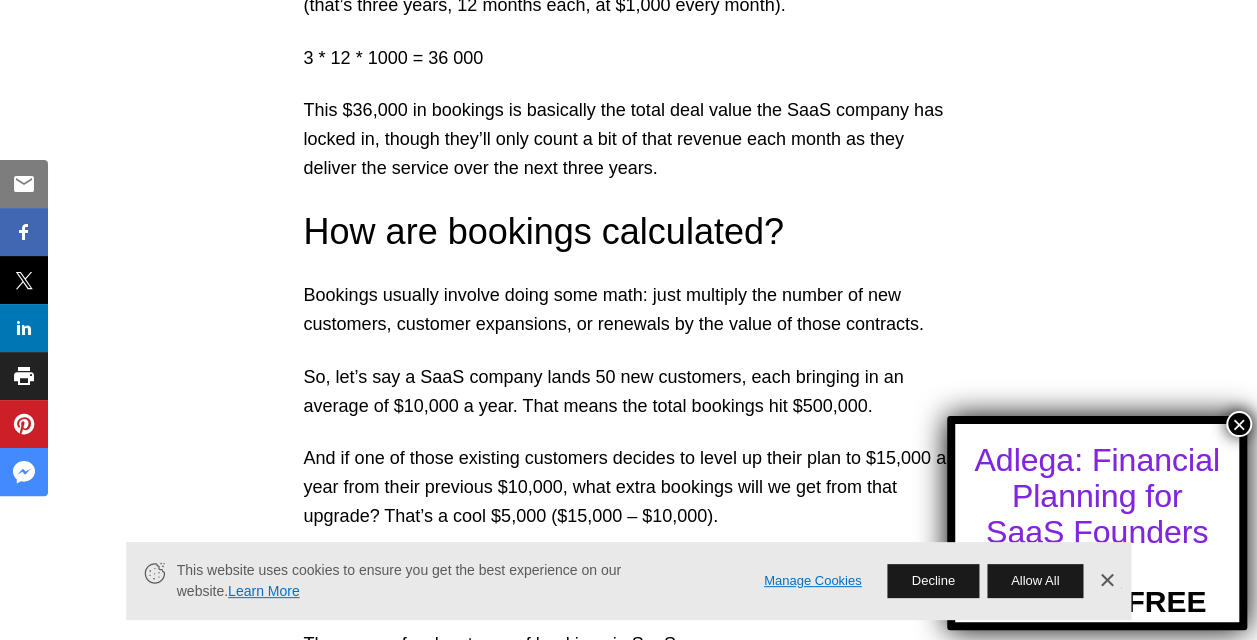 drag, startPoint x: 653, startPoint y: 370, endPoint x: 798, endPoint y: 372, distance: 145.0138 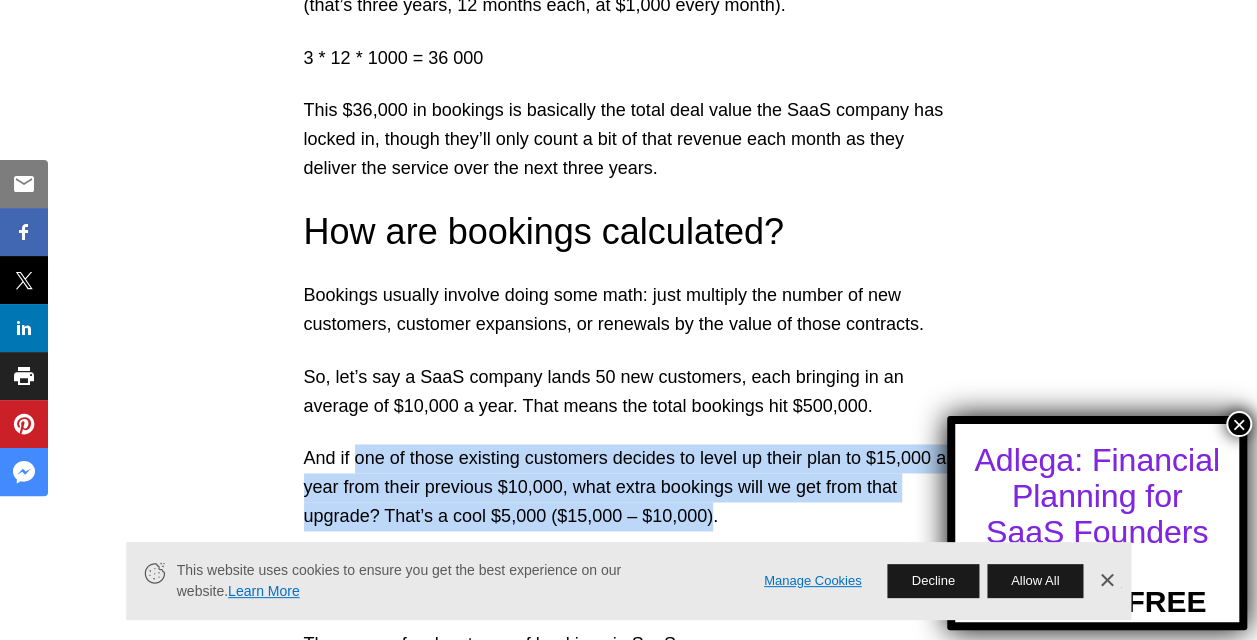 drag, startPoint x: 698, startPoint y: 382, endPoint x: 354, endPoint y: 336, distance: 347.06195 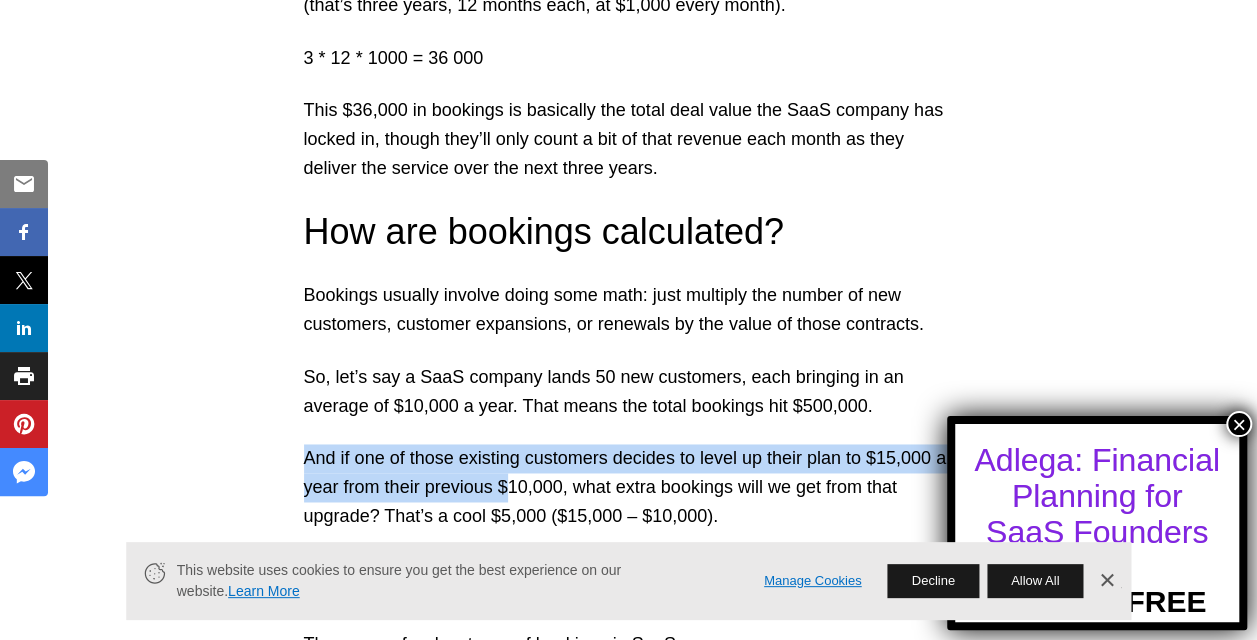 drag, startPoint x: 293, startPoint y: 322, endPoint x: 512, endPoint y: 357, distance: 221.77917 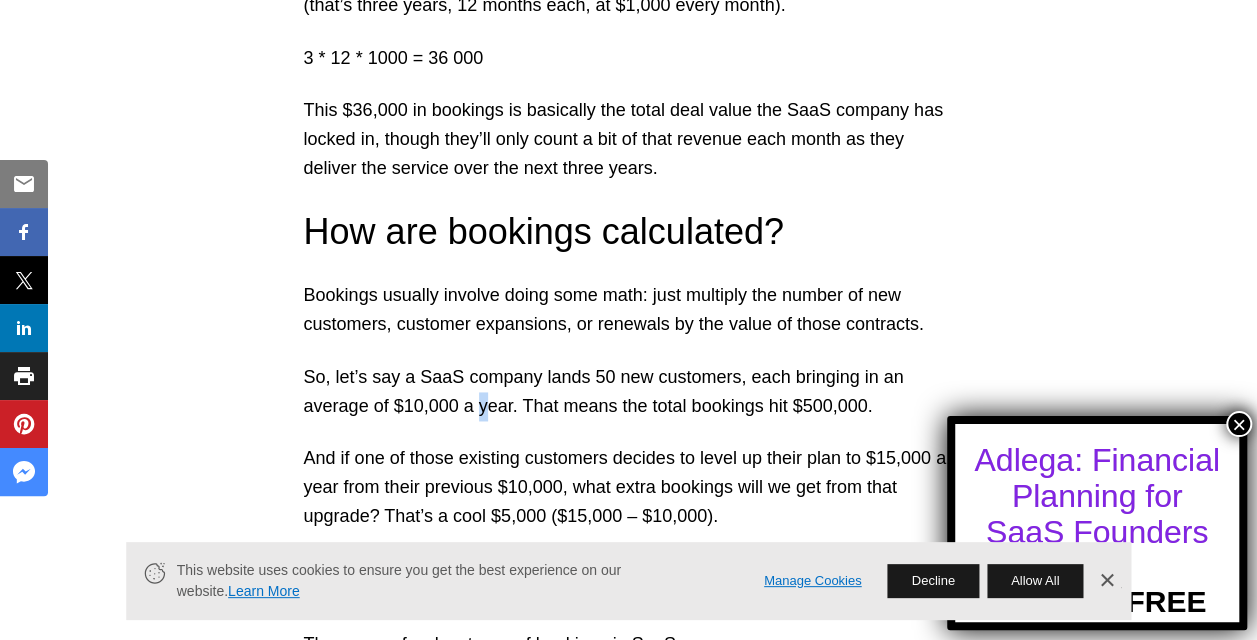 click on "So, let’s say a SaaS company lands 50 new customers, each bringing in an average of $10,000 a year. That means the total bookings hit $500,000." at bounding box center (629, 392) 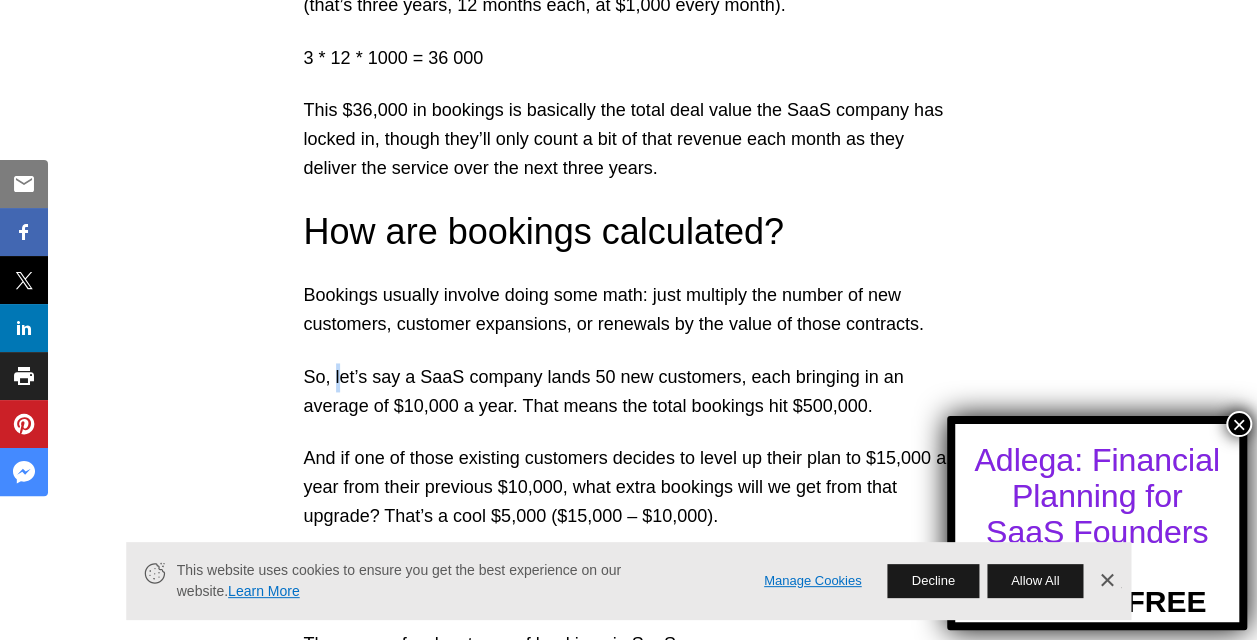 drag, startPoint x: 410, startPoint y: 282, endPoint x: 334, endPoint y: 256, distance: 80.32434 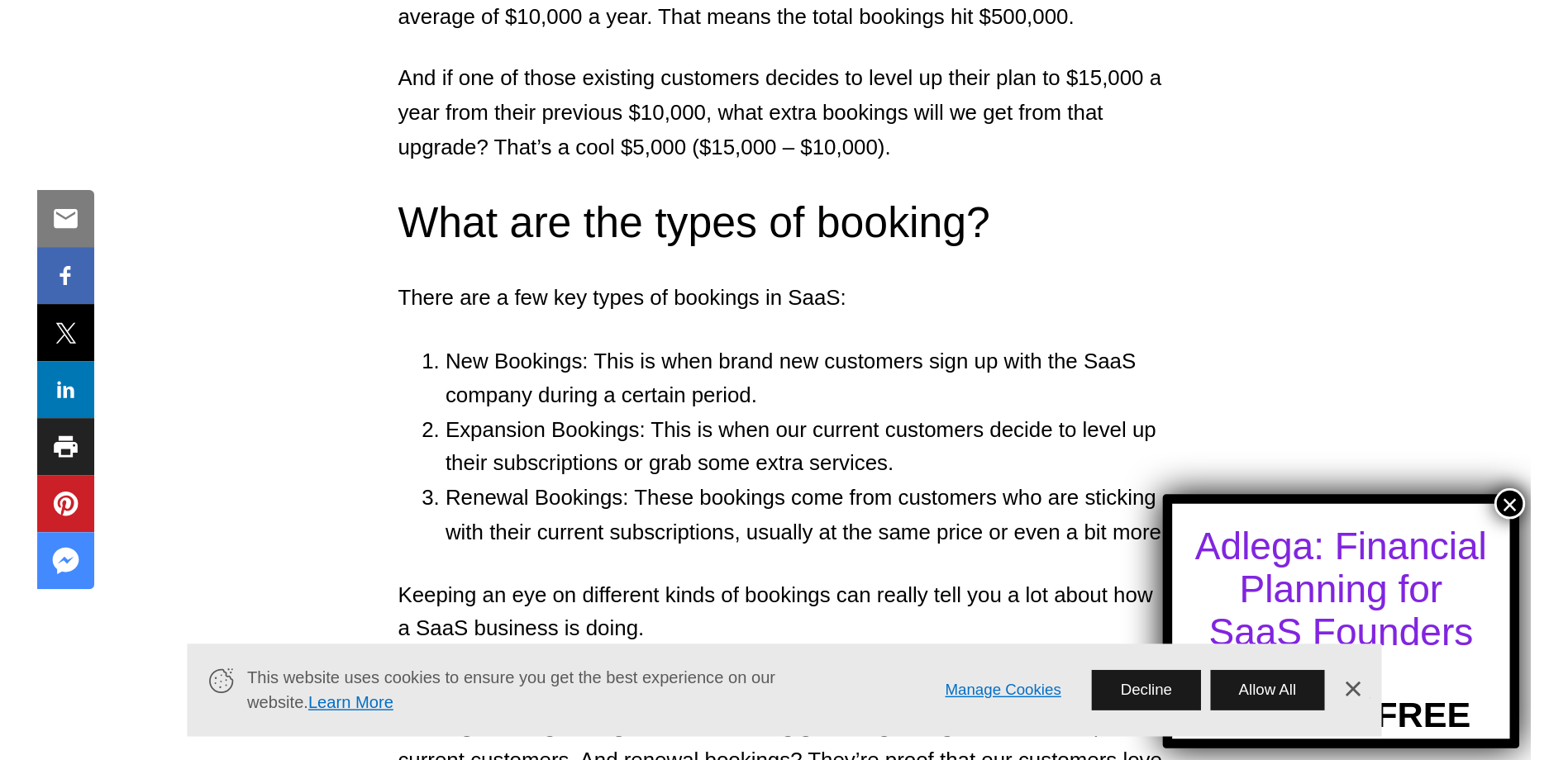 scroll, scrollTop: 1404, scrollLeft: 0, axis: vertical 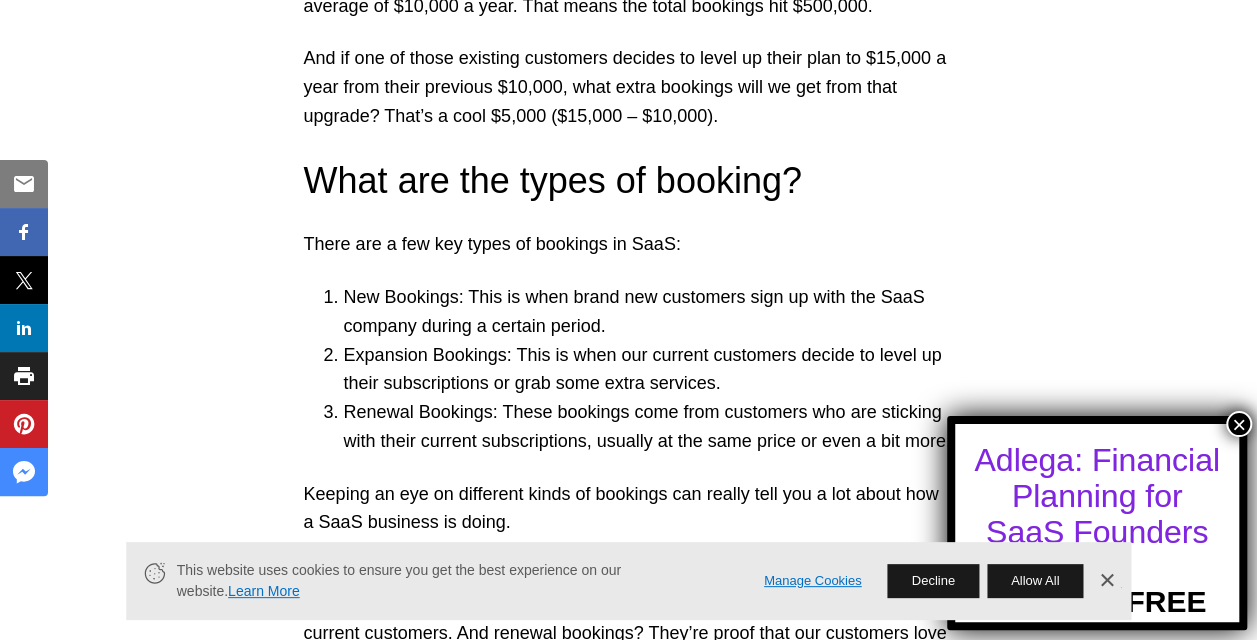 click on "New Bookings: This is when brand new customers sign up with the SaaS company during a certain period." at bounding box center [649, 311] 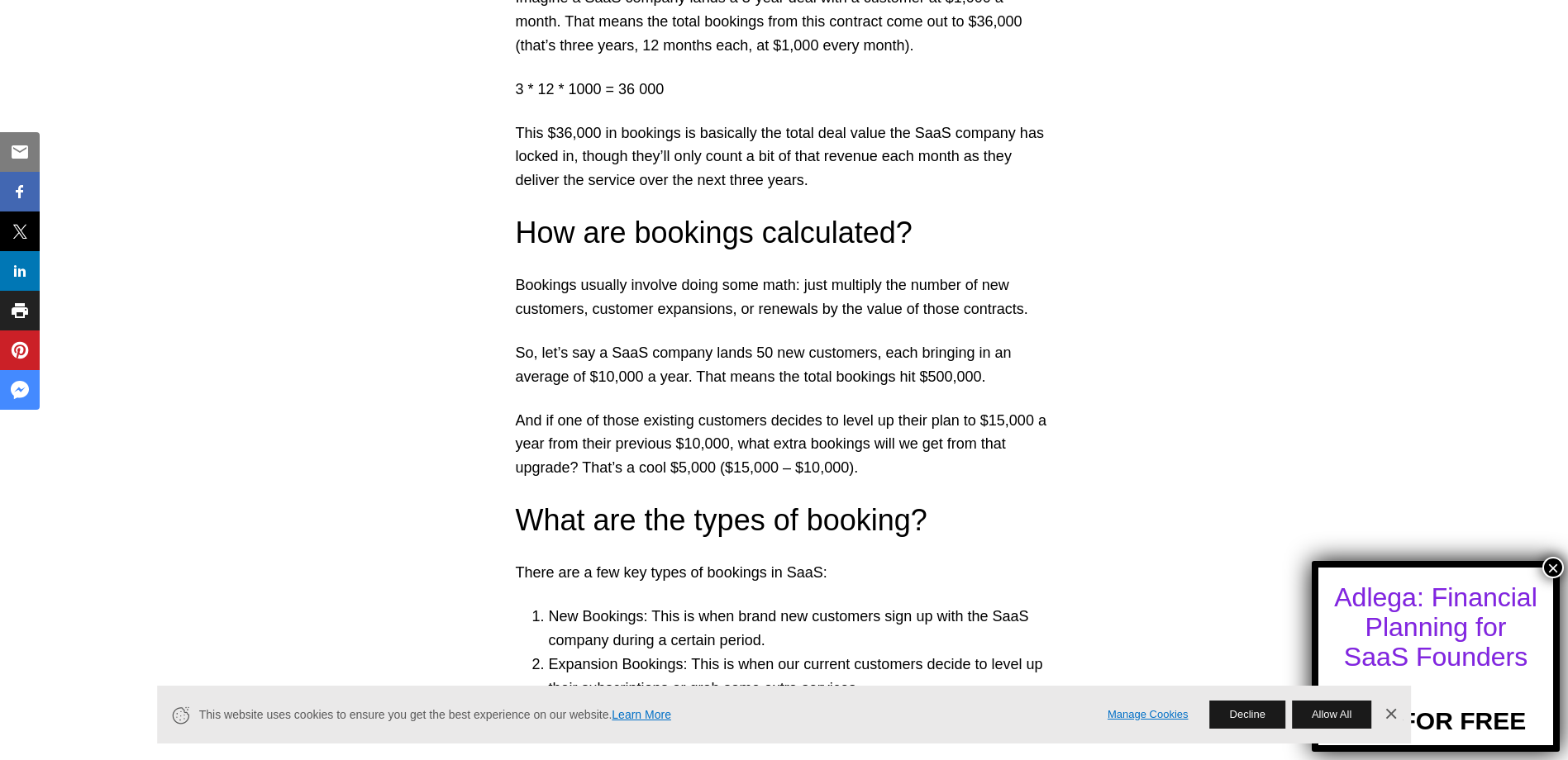 scroll, scrollTop: 1074, scrollLeft: 0, axis: vertical 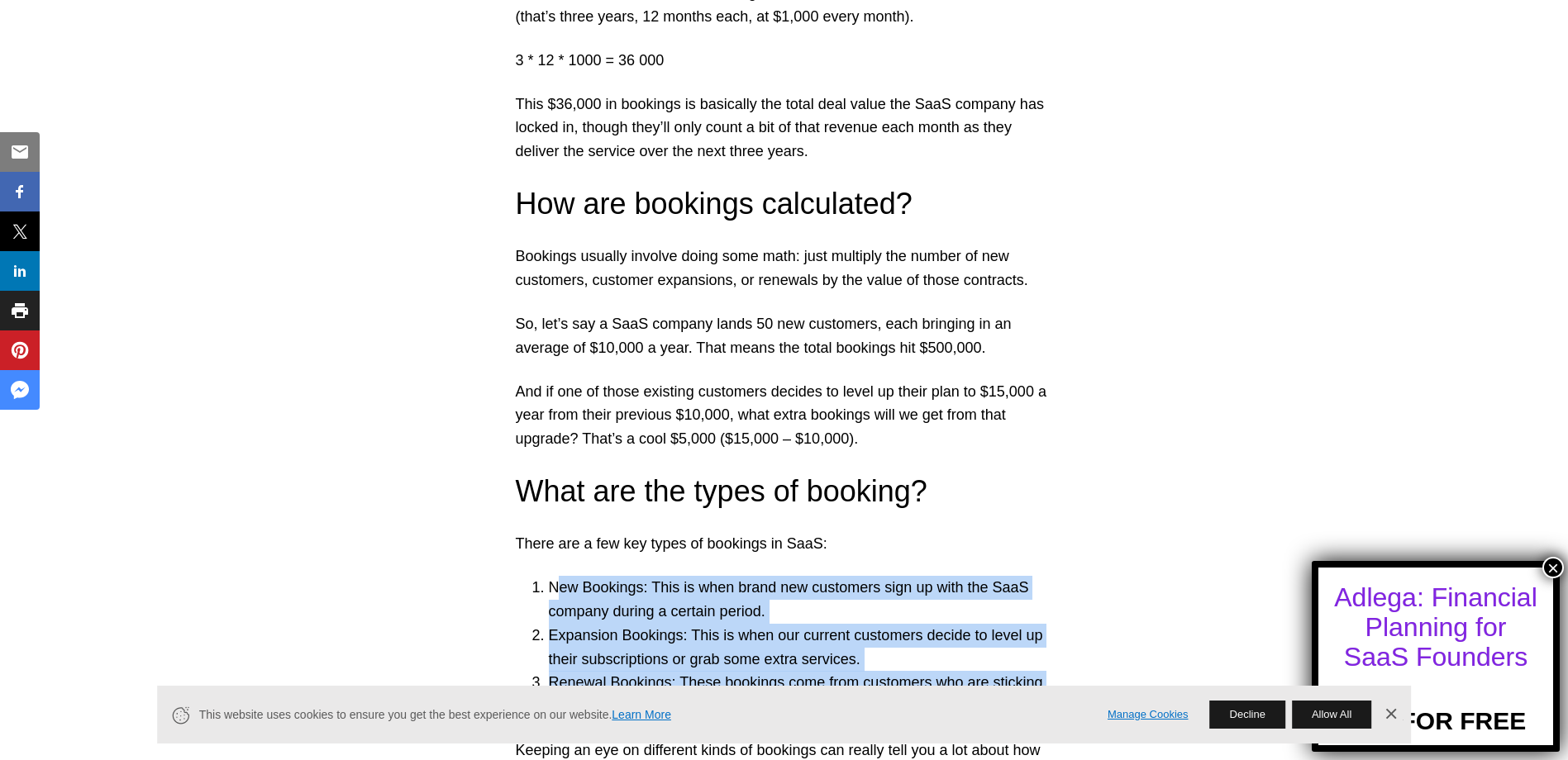 drag, startPoint x: 557, startPoint y: 478, endPoint x: 1079, endPoint y: 591, distance: 534.09082 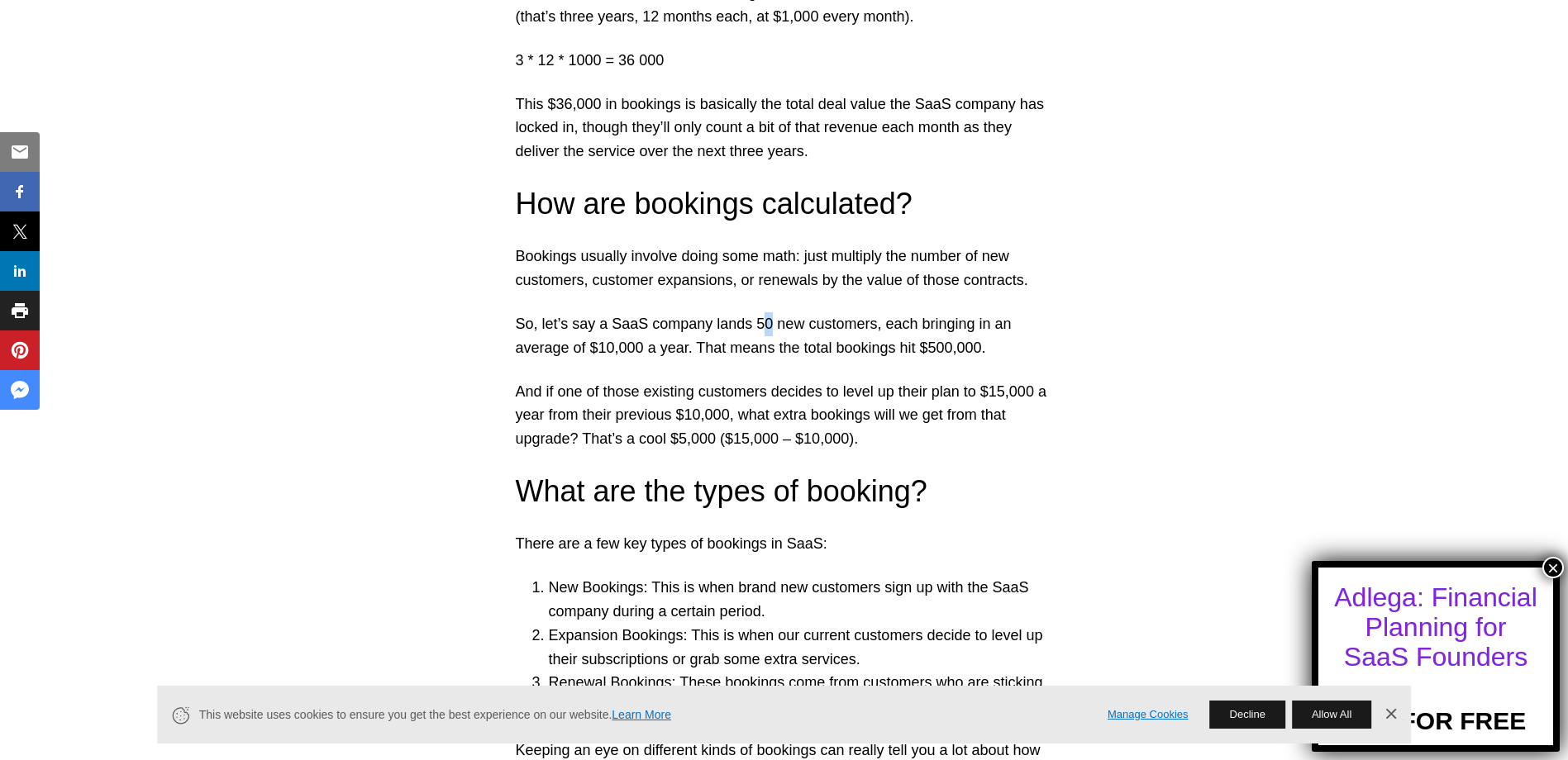 click on "So, let’s say a SaaS company lands 50 new customers, each bringing in an average of $10,000 a year. That means the total bookings hit $500,000." at bounding box center [784, 336] 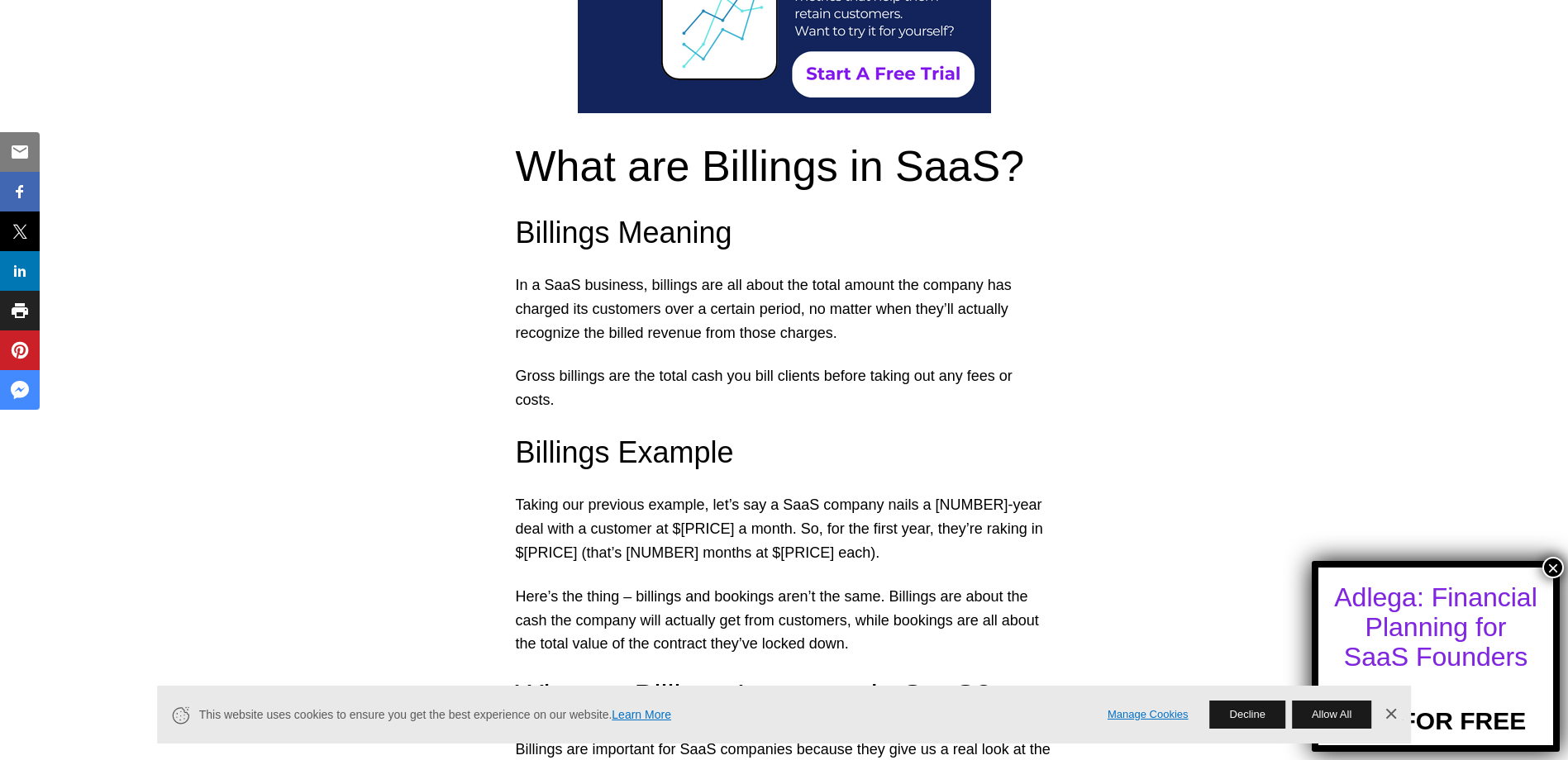 scroll, scrollTop: 2730, scrollLeft: 0, axis: vertical 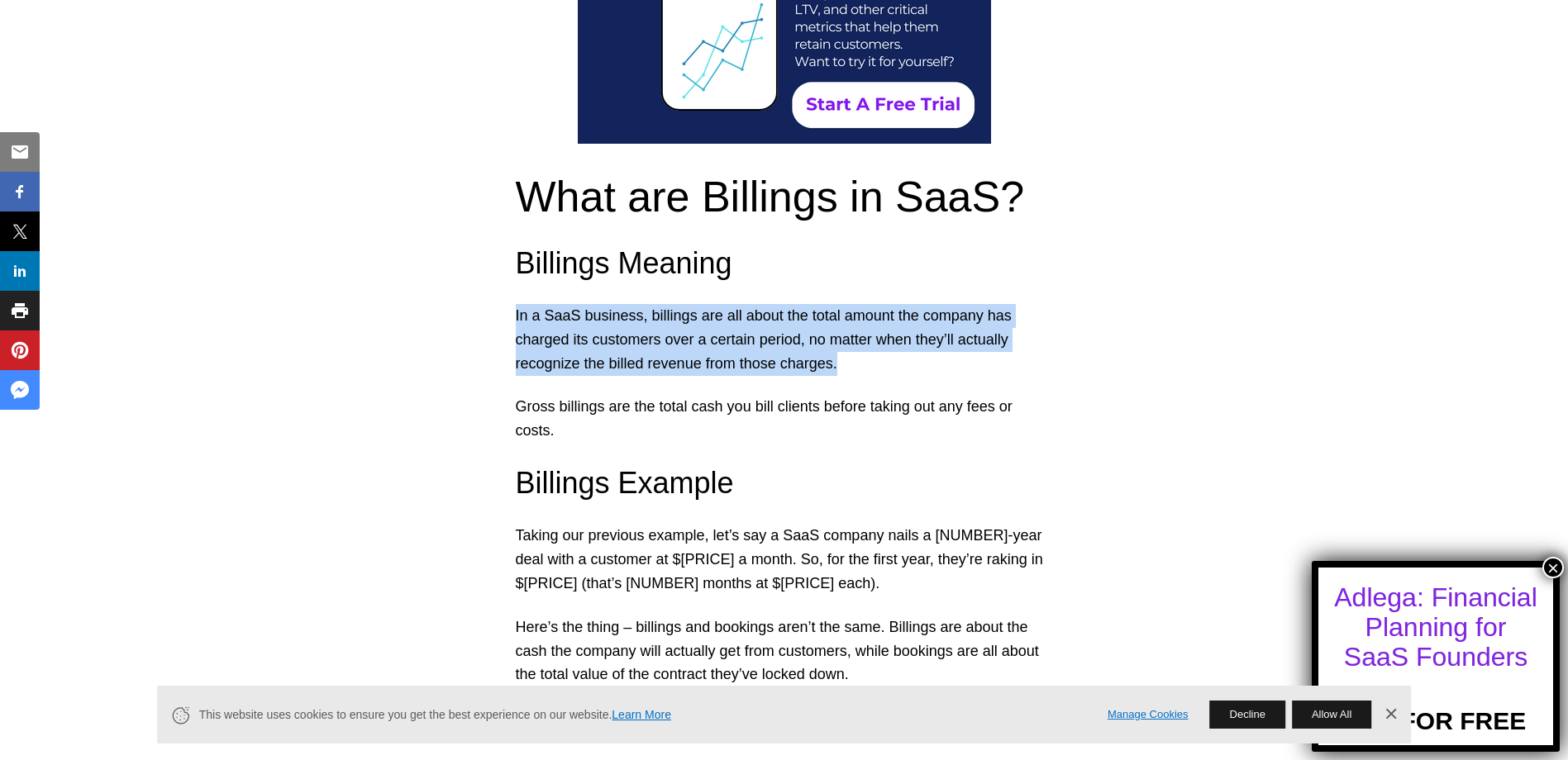 drag, startPoint x: 517, startPoint y: 205, endPoint x: 875, endPoint y: 253, distance: 361.20354 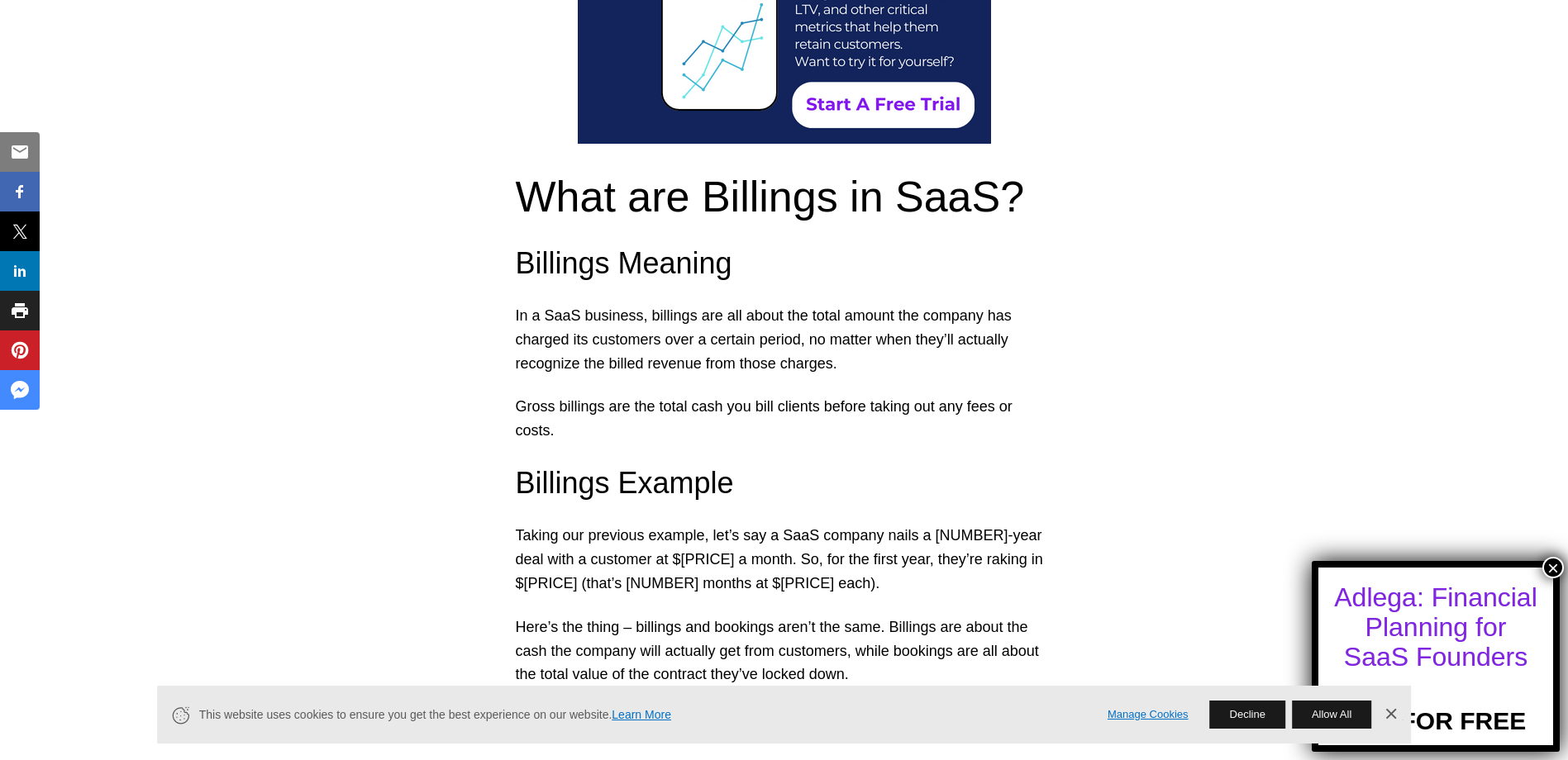 click on "What are Bookings in SaaS?
Bookings in a  SaaS (Software as a Service)  biz is basically the total cash value of all the customer contracts we’ve signed up or orders we get in a certain period, no matter when we’ll actually see the revenue from those deals.
SaaS Bookings example
Imagine a SaaS company lands a [NUMBER]-year deal with a customer at $[PRICE] a month. That means the total bookings from this contract come out to $[PRICE] (that’s [NUMBER] years, [NUMBER] months each, at $[PRICE] every month).
[NUMBER] * [NUMBER] * [PRICE] = [PRICE]
This $[PRICE] in bookings is basically the total deal value the SaaS company has locked in, though they’ll only count a bit of that revenue each month as they deliver the service over the next three years.
How are bookings calculated?
Bookings usually involve doing some math: just multiply the number of new customers, customer expansions, or renewals by the value of those contracts.
What are the types of booking?" at bounding box center (784, 2410) 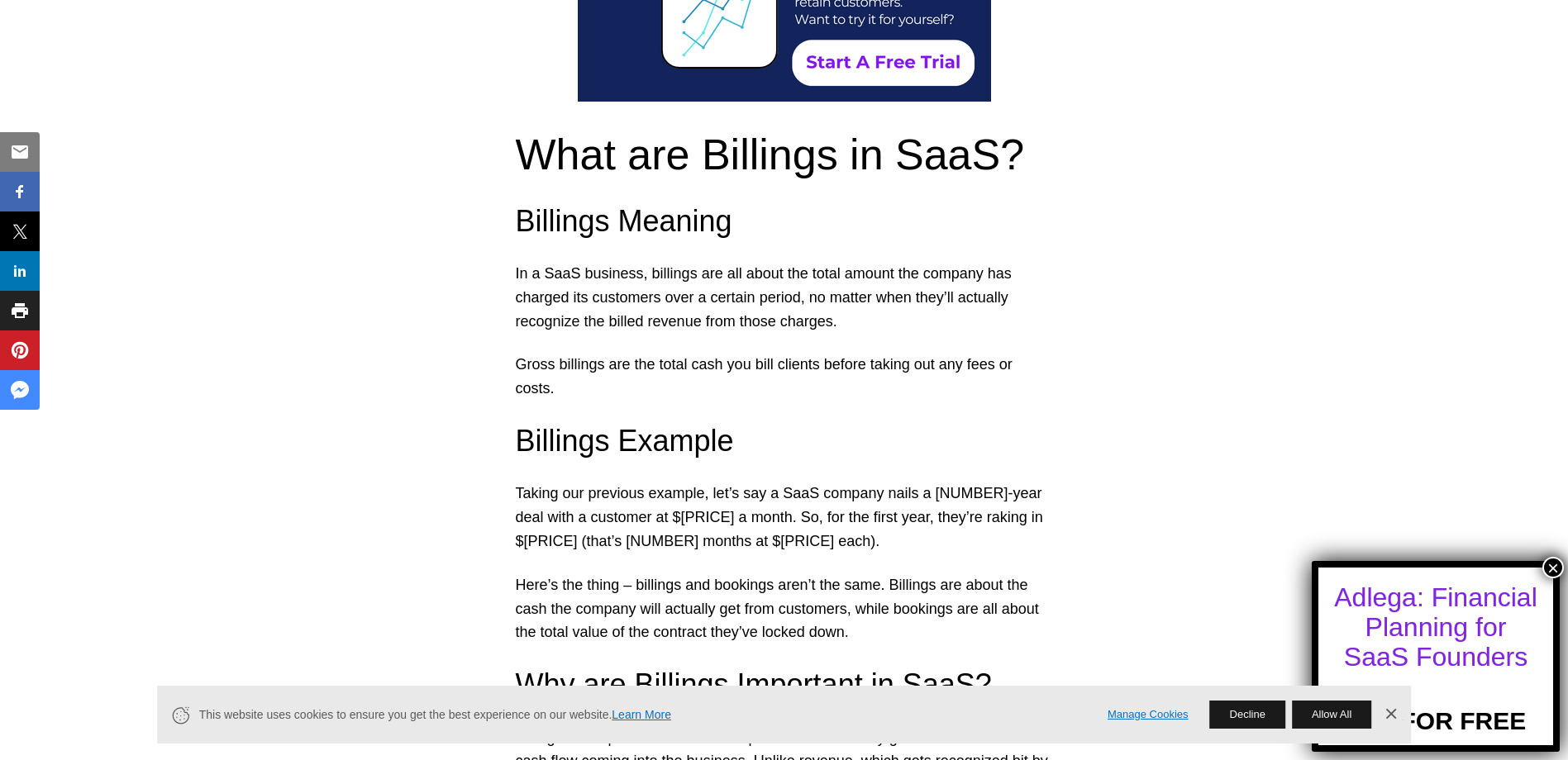 scroll, scrollTop: 2813, scrollLeft: 0, axis: vertical 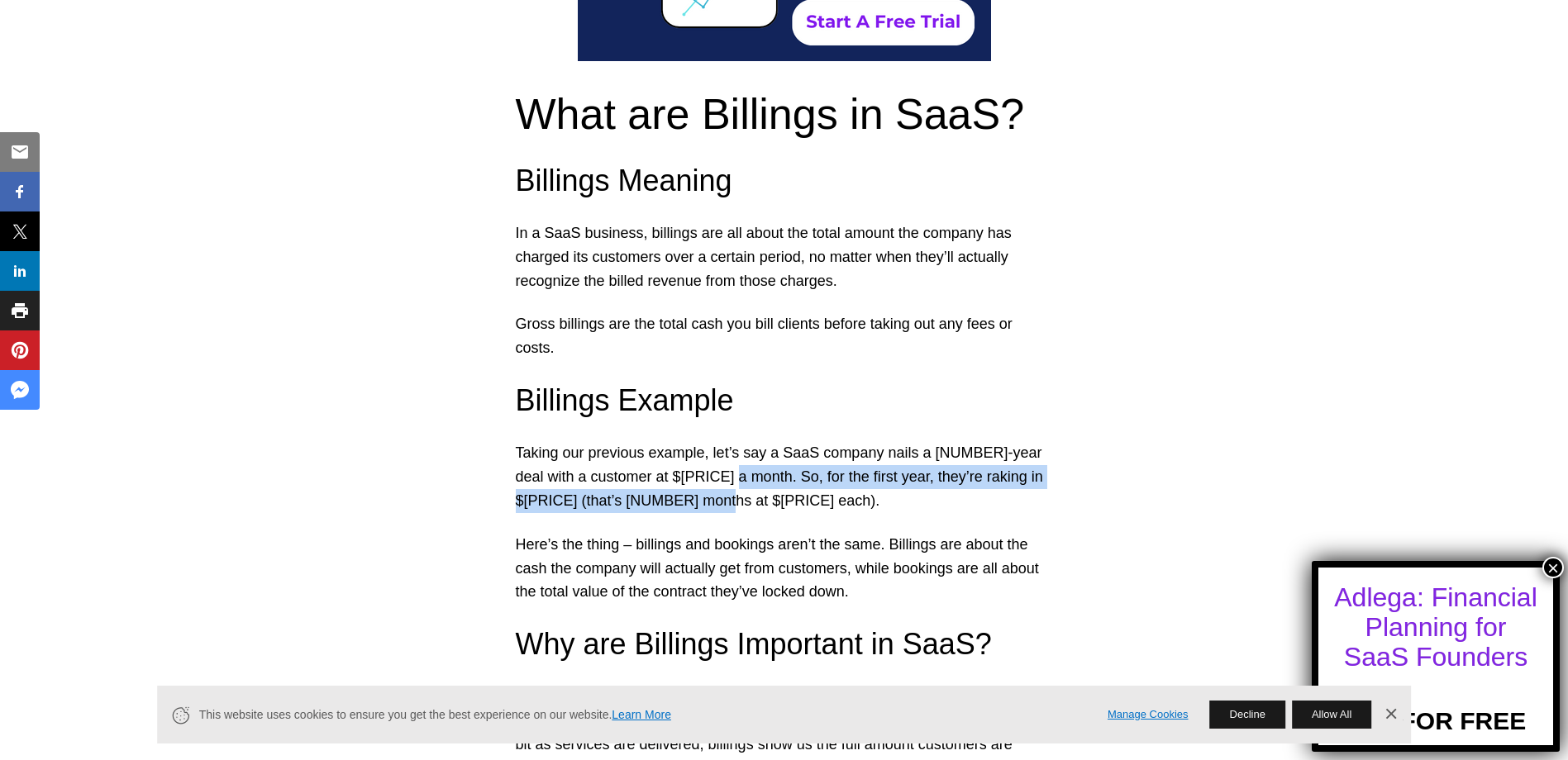 drag, startPoint x: 705, startPoint y: 348, endPoint x: 677, endPoint y: 368, distance: 34.409301 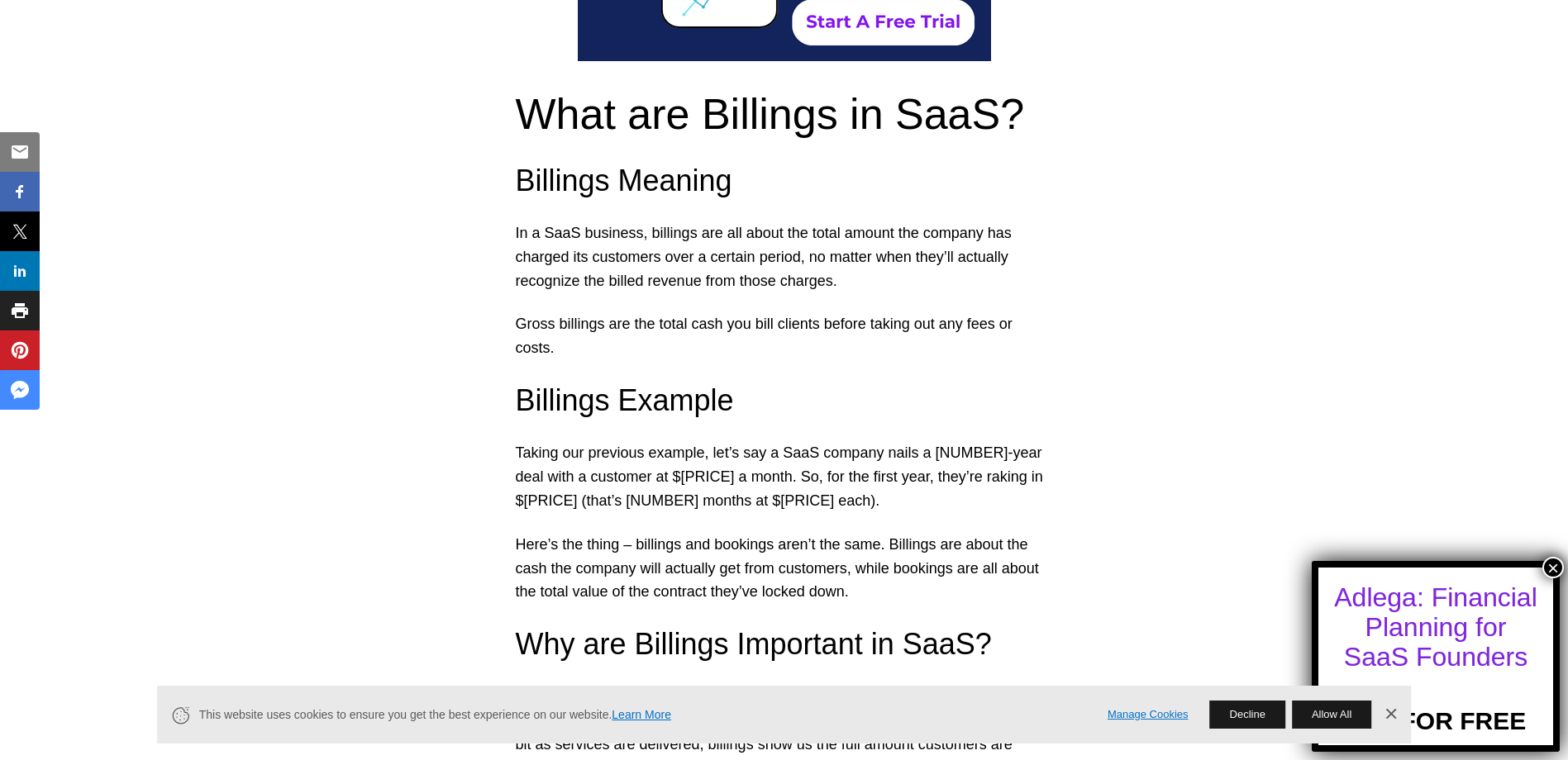 click on "Taking our previous example, let’s say a SaaS company nails a [NUMBER]-year deal with a customer at $[PRICE] a month. So, for the first year, they’re raking in $[PRICE] (that’s [NUMBER] months at $[PRICE] each)." at bounding box center (784, 477) 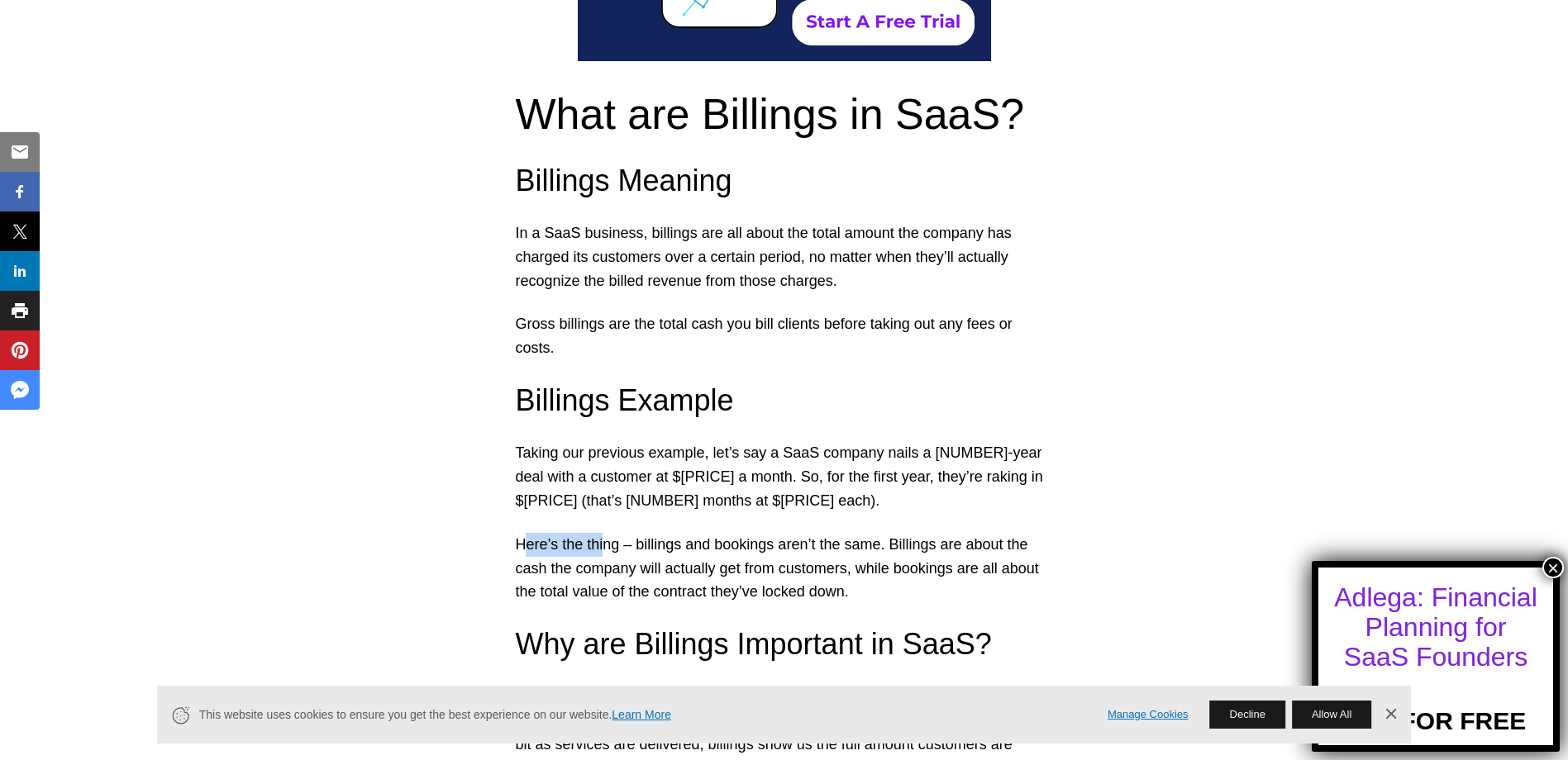 drag, startPoint x: 527, startPoint y: 413, endPoint x: 606, endPoint y: 409, distance: 79.1012 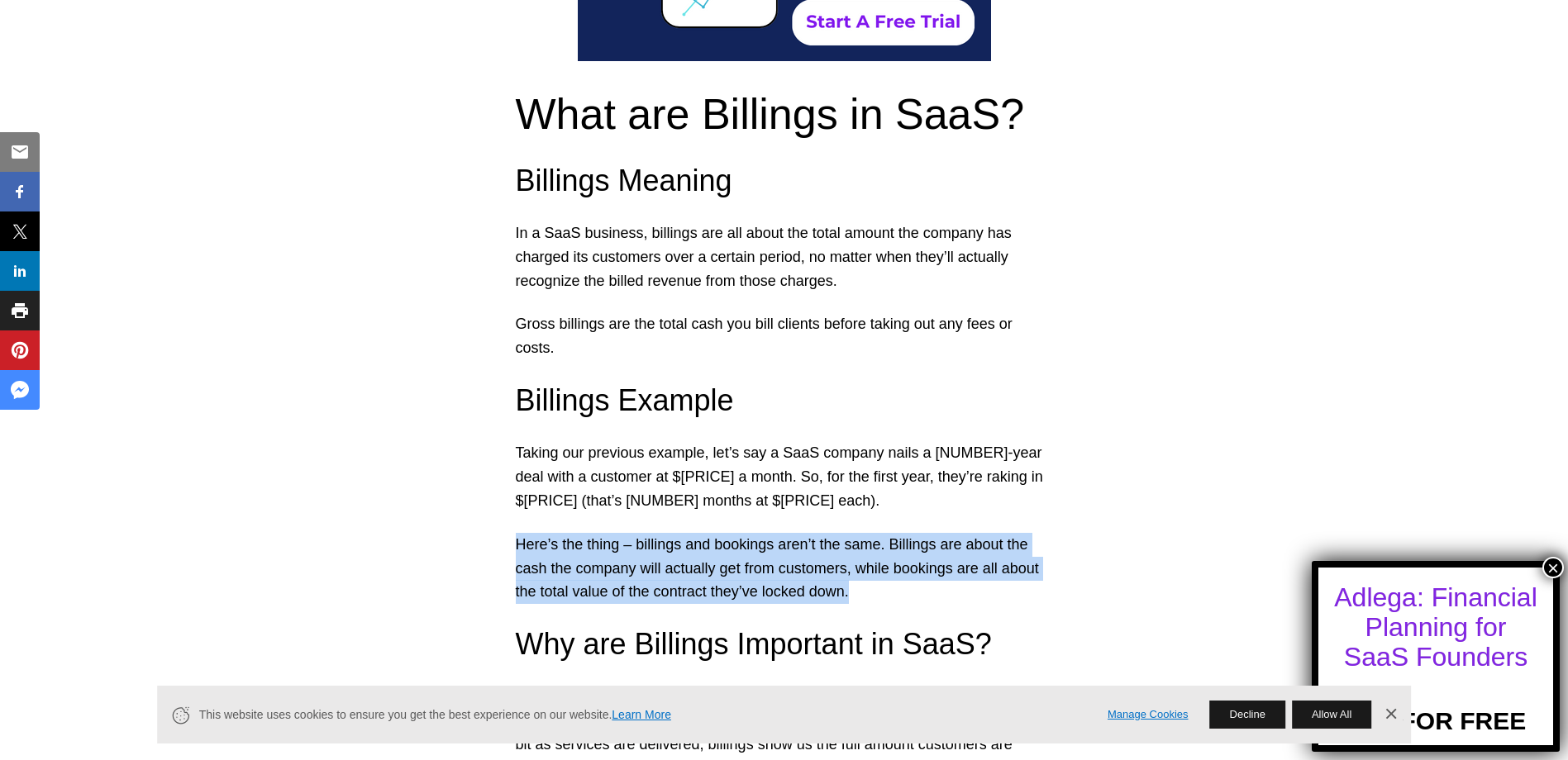 drag, startPoint x: 518, startPoint y: 409, endPoint x: 855, endPoint y: 464, distance: 341.45864 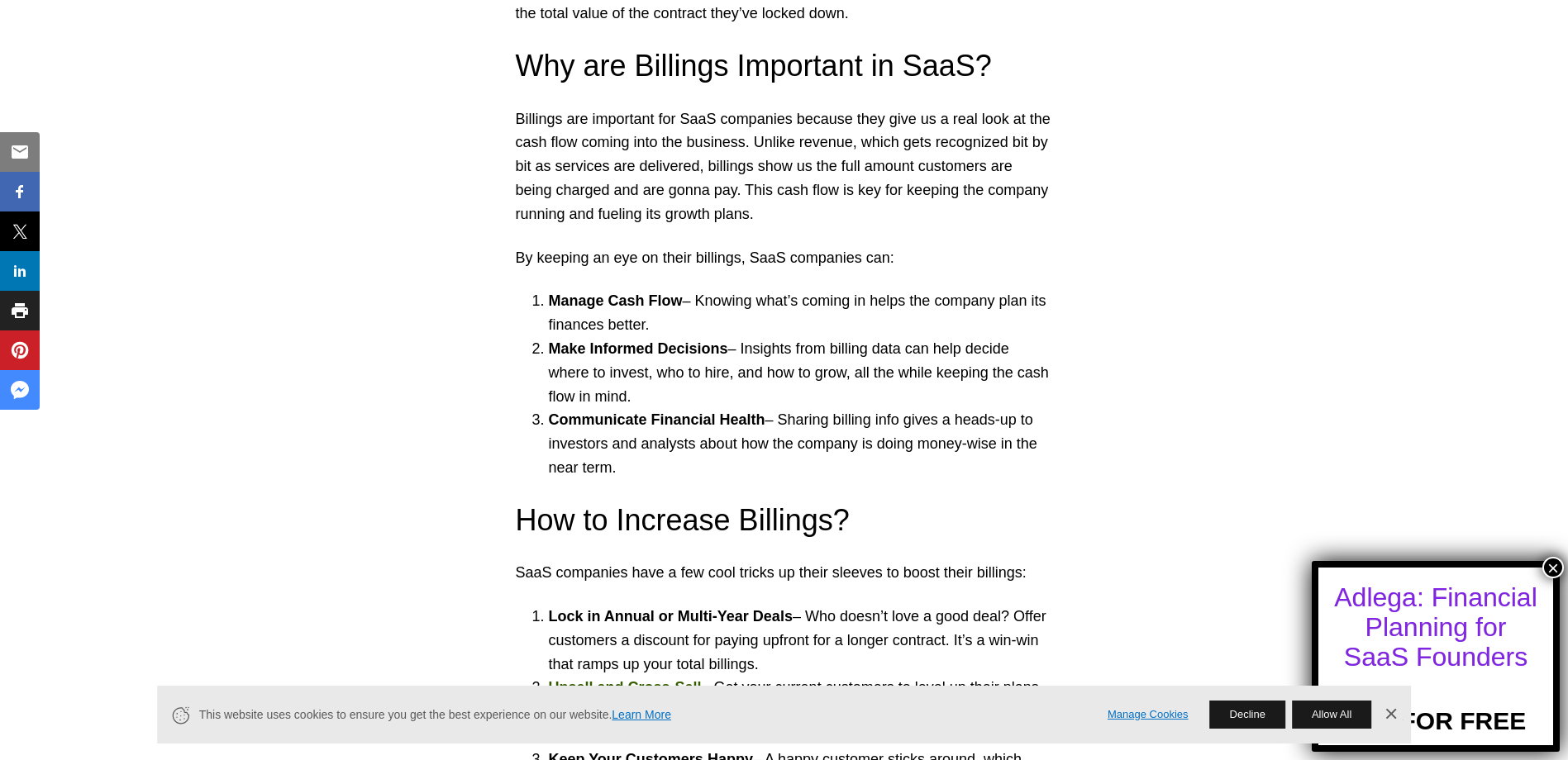 scroll, scrollTop: 3308, scrollLeft: 0, axis: vertical 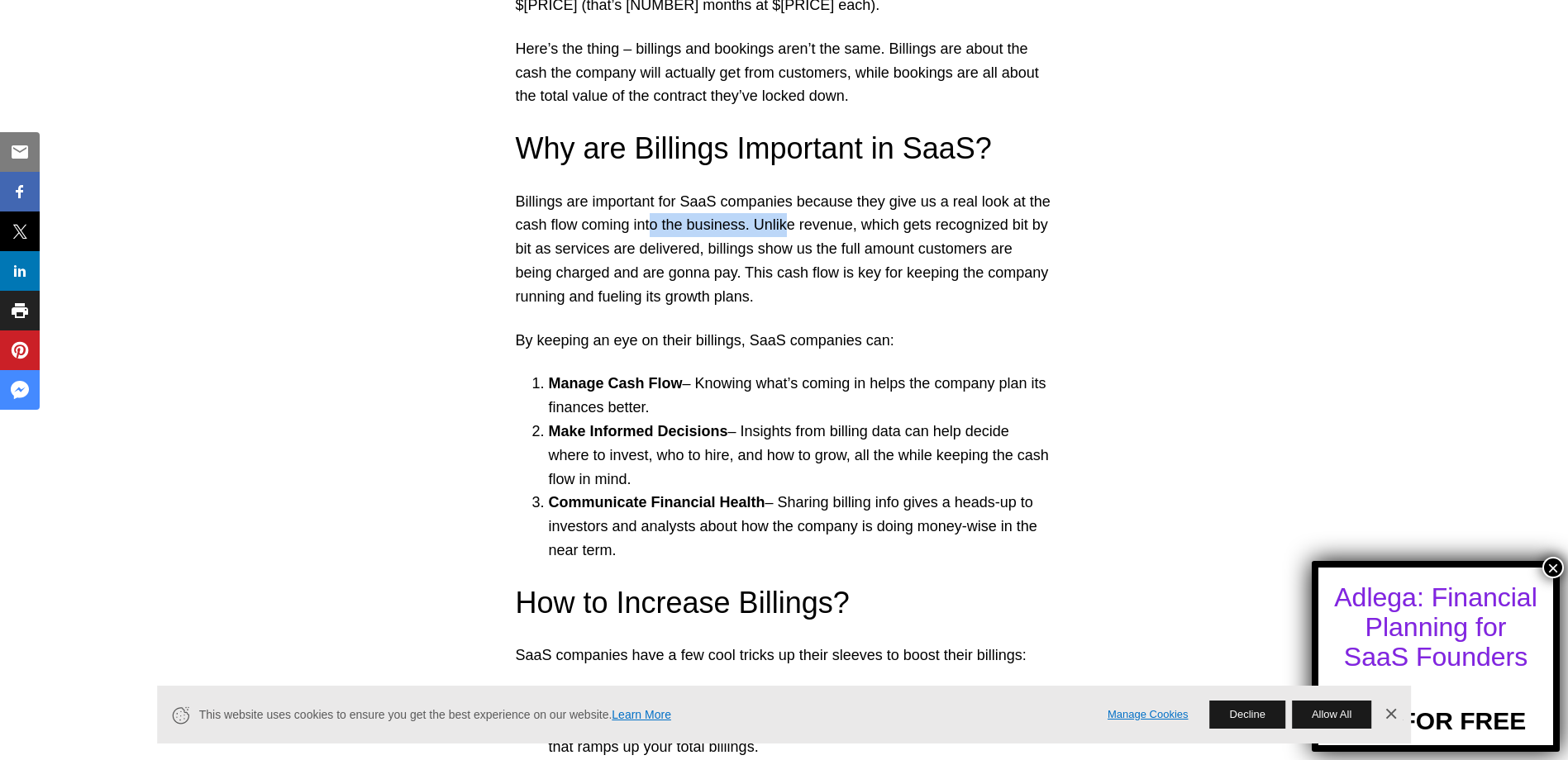 drag, startPoint x: 655, startPoint y: 88, endPoint x: 803, endPoint y: 96, distance: 148.21606 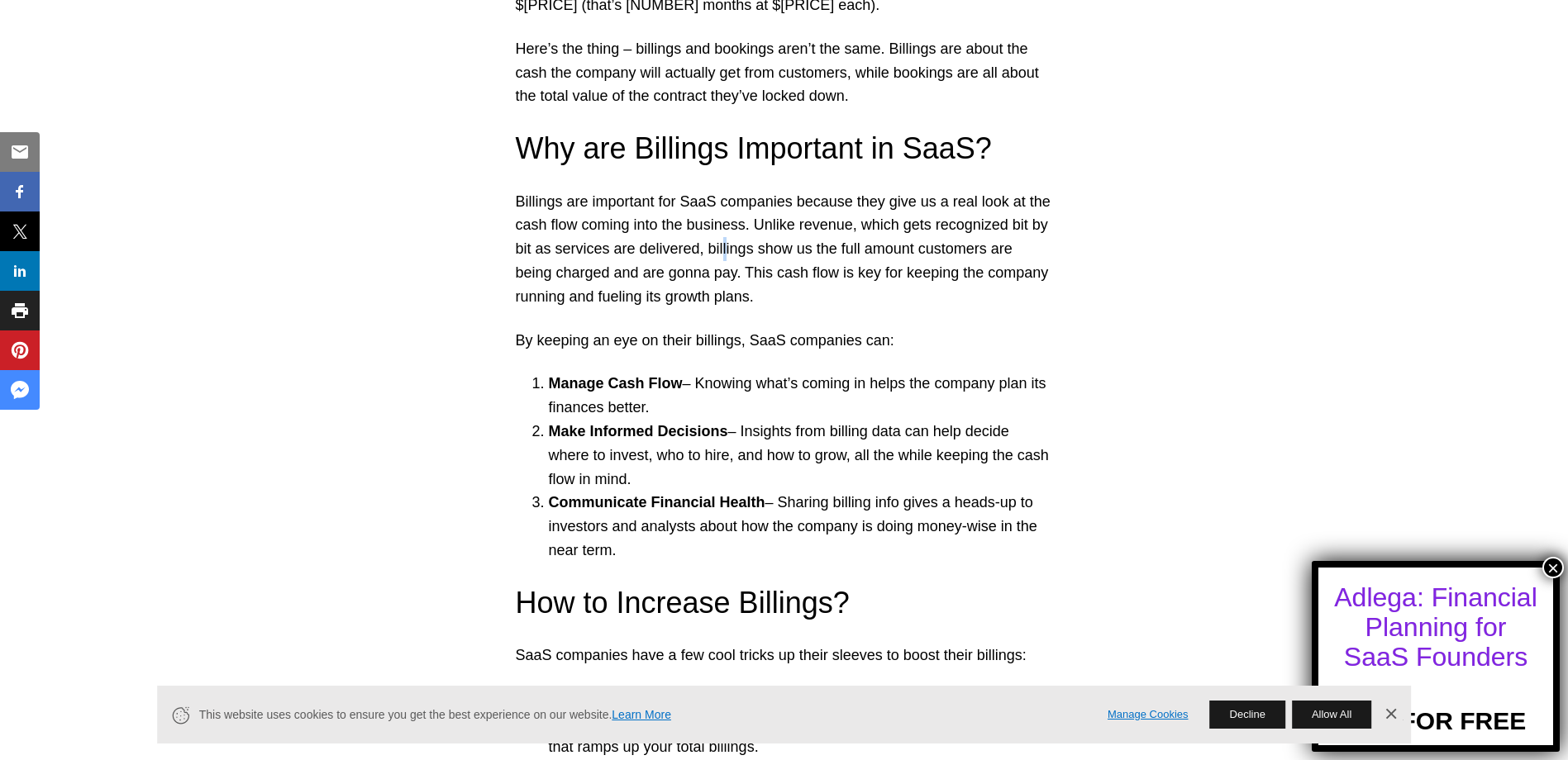 drag, startPoint x: 803, startPoint y: 96, endPoint x: 717, endPoint y: 118, distance: 88.76936 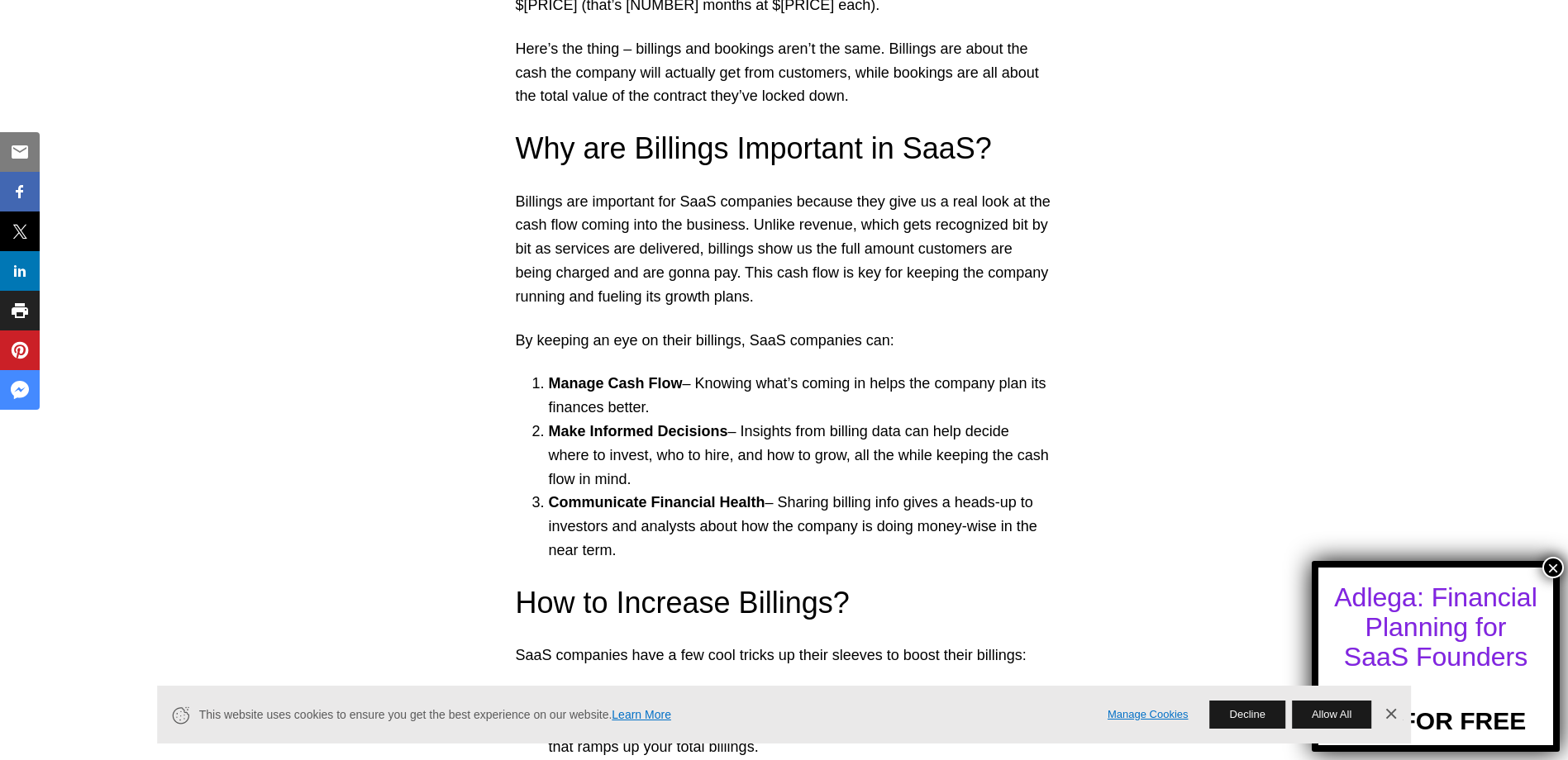 drag, startPoint x: 717, startPoint y: 118, endPoint x: 649, endPoint y: 106, distance: 69.050706 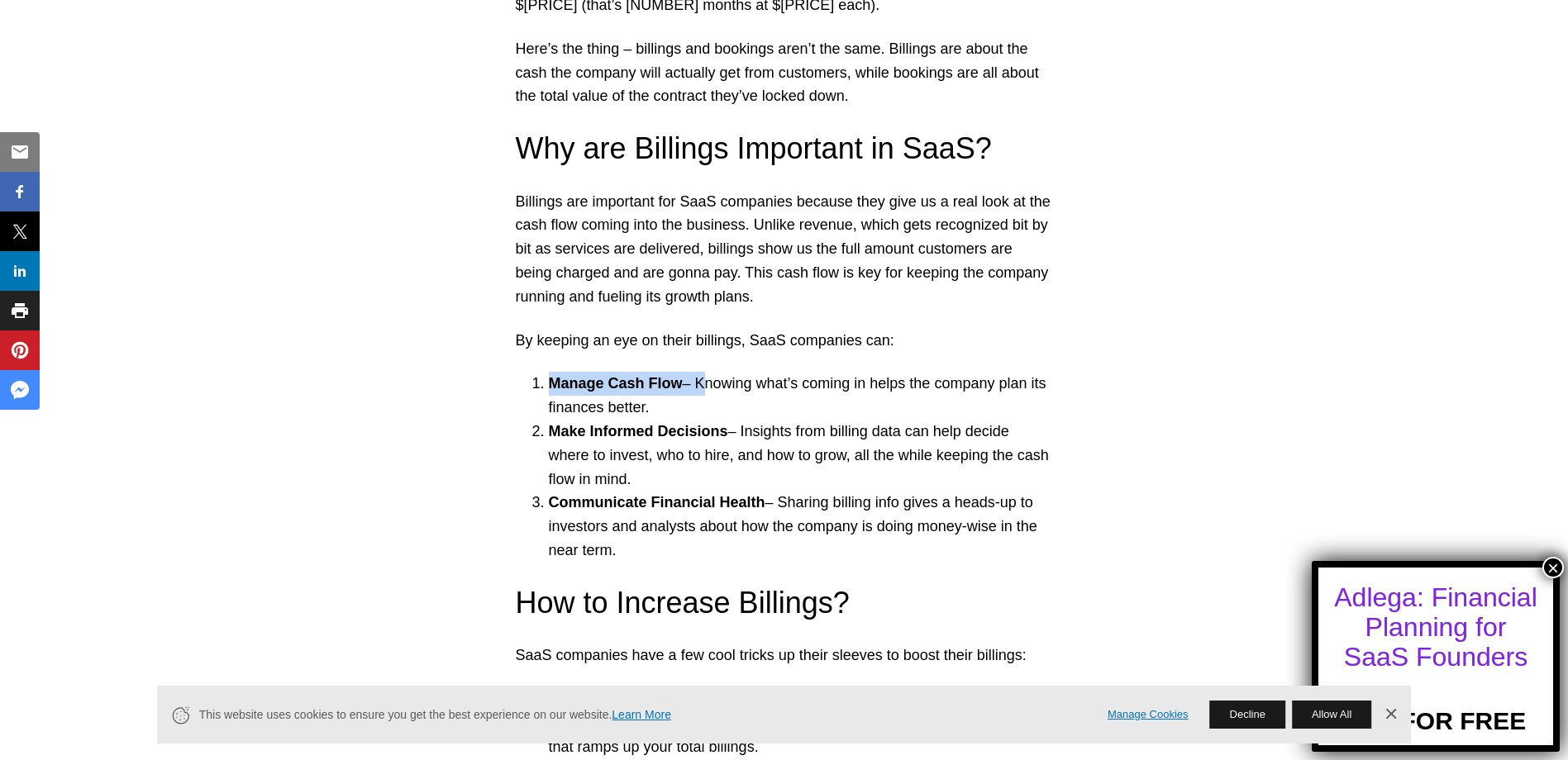 drag, startPoint x: 531, startPoint y: 224, endPoint x: 707, endPoint y: 216, distance: 176.18172 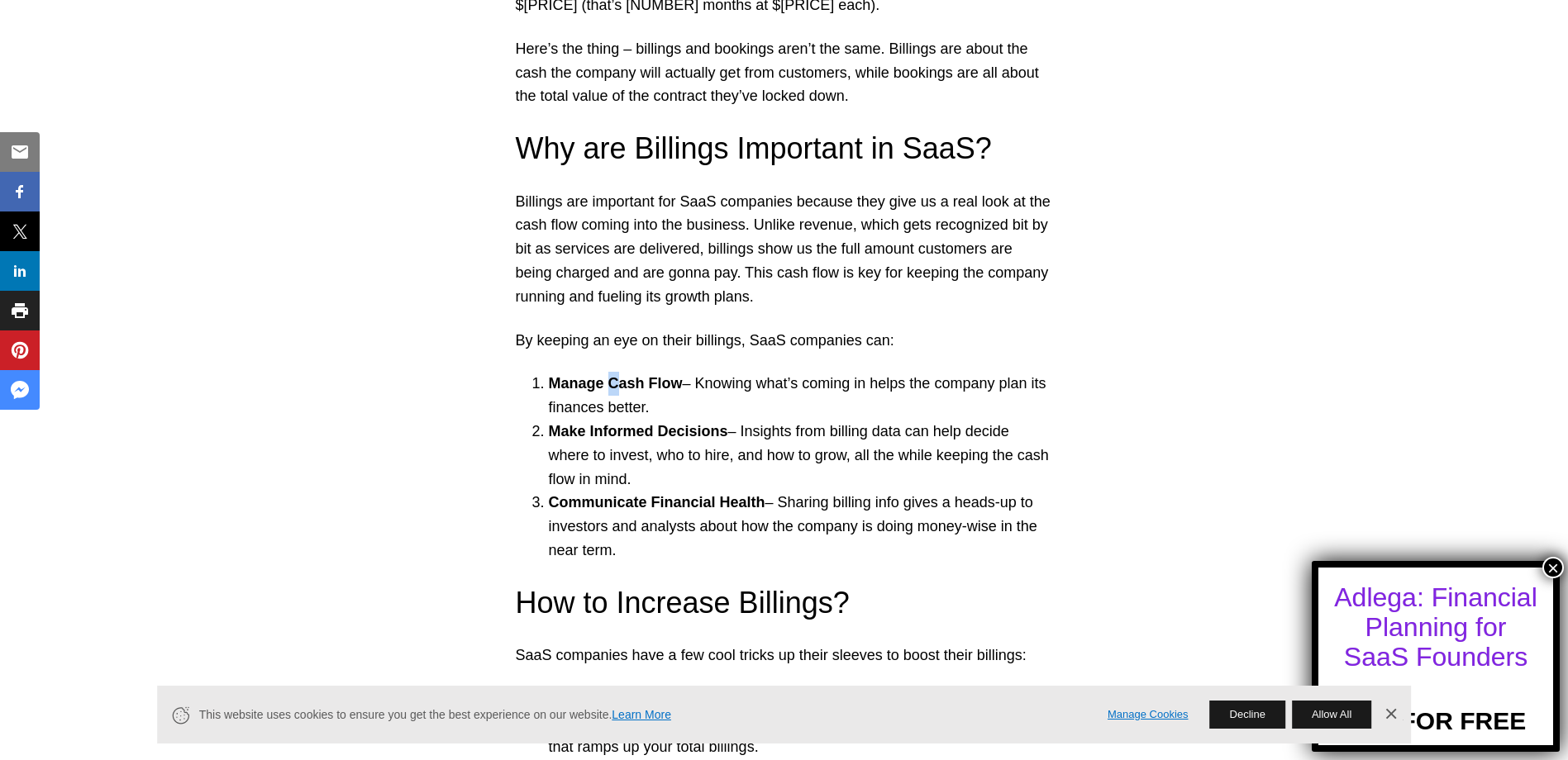 drag, startPoint x: 707, startPoint y: 216, endPoint x: 608, endPoint y: 253, distance: 105.68822 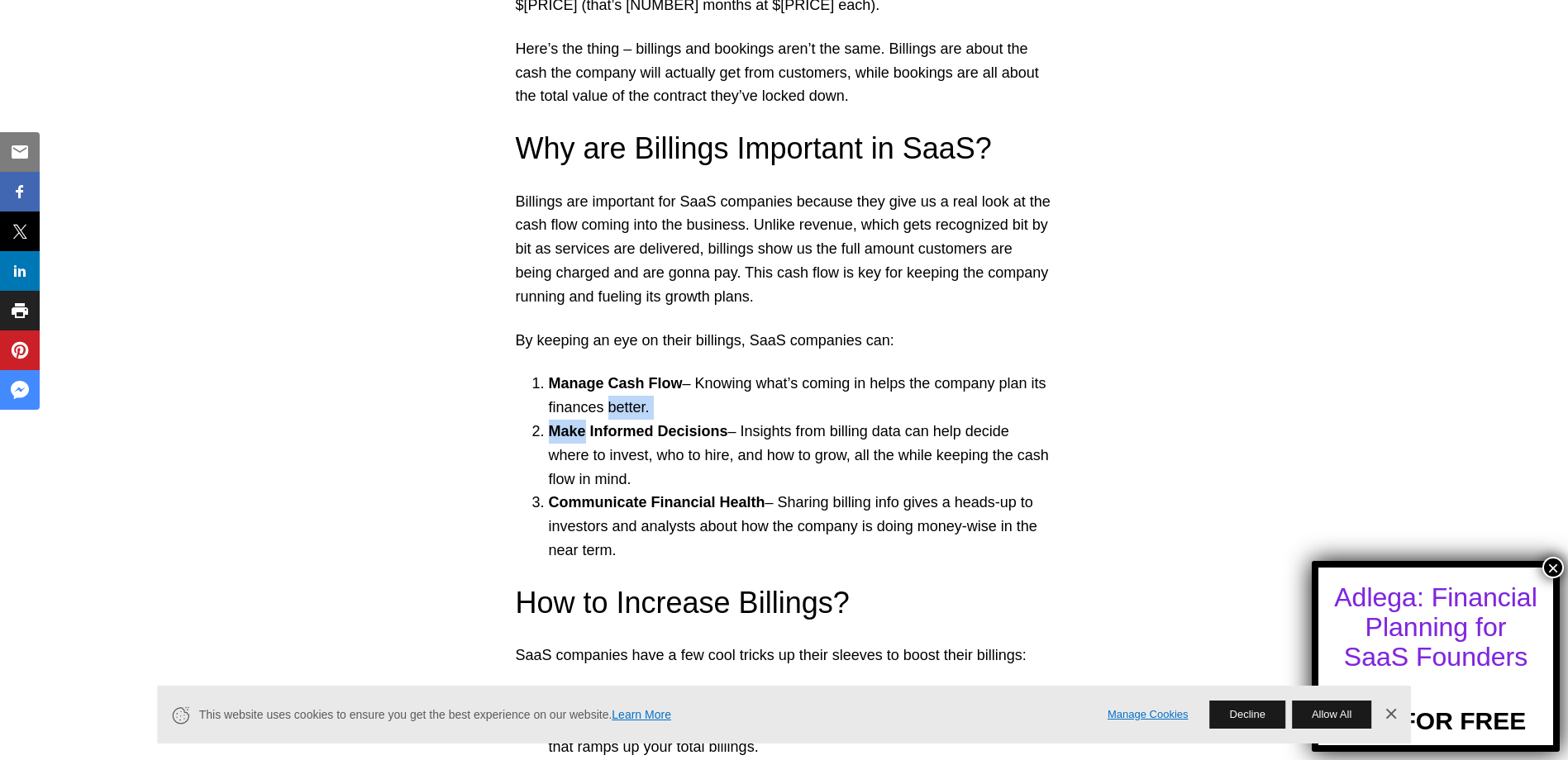drag, startPoint x: 608, startPoint y: 253, endPoint x: 586, endPoint y: 291, distance: 43.909 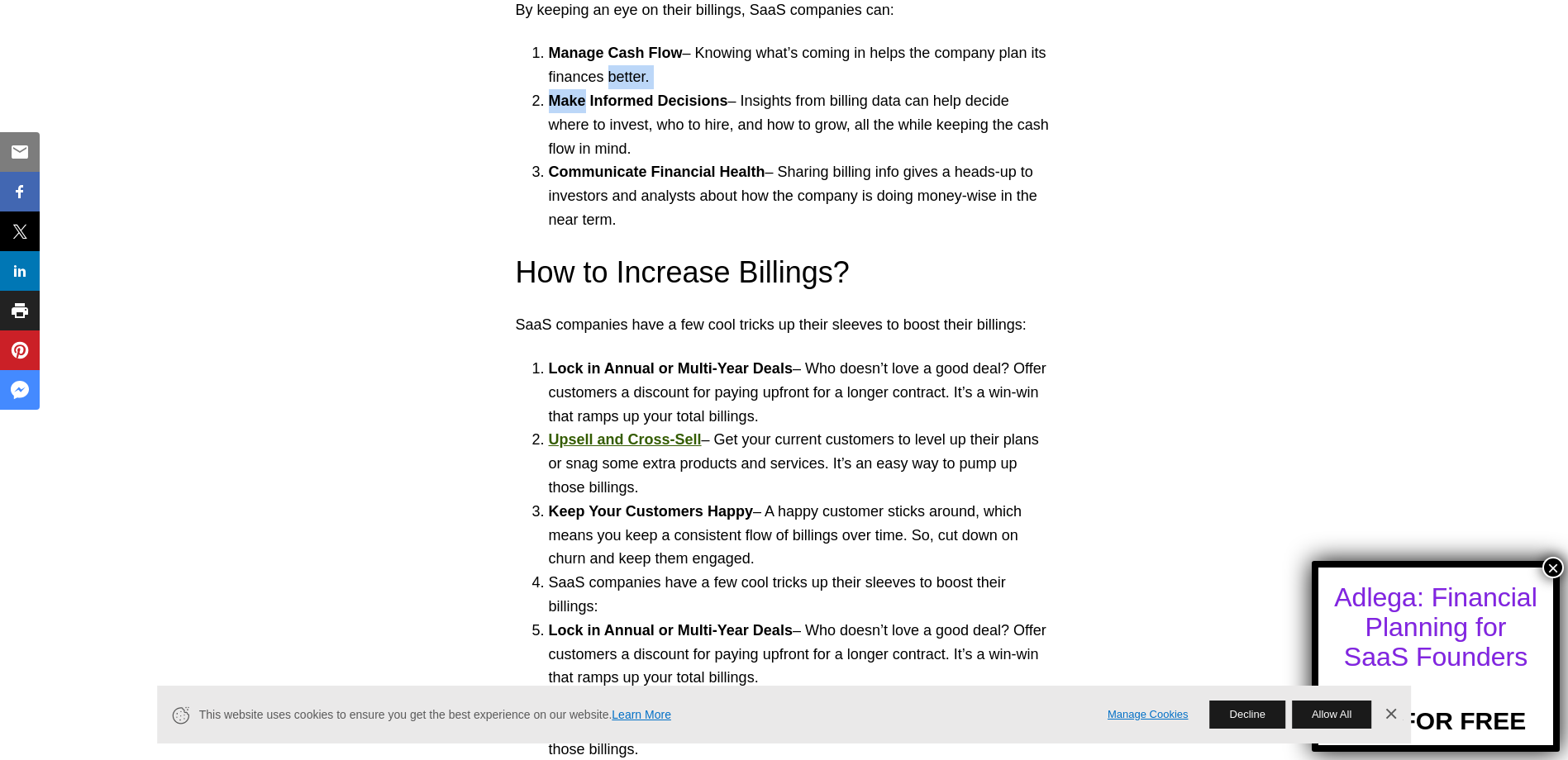 scroll, scrollTop: 3722, scrollLeft: 0, axis: vertical 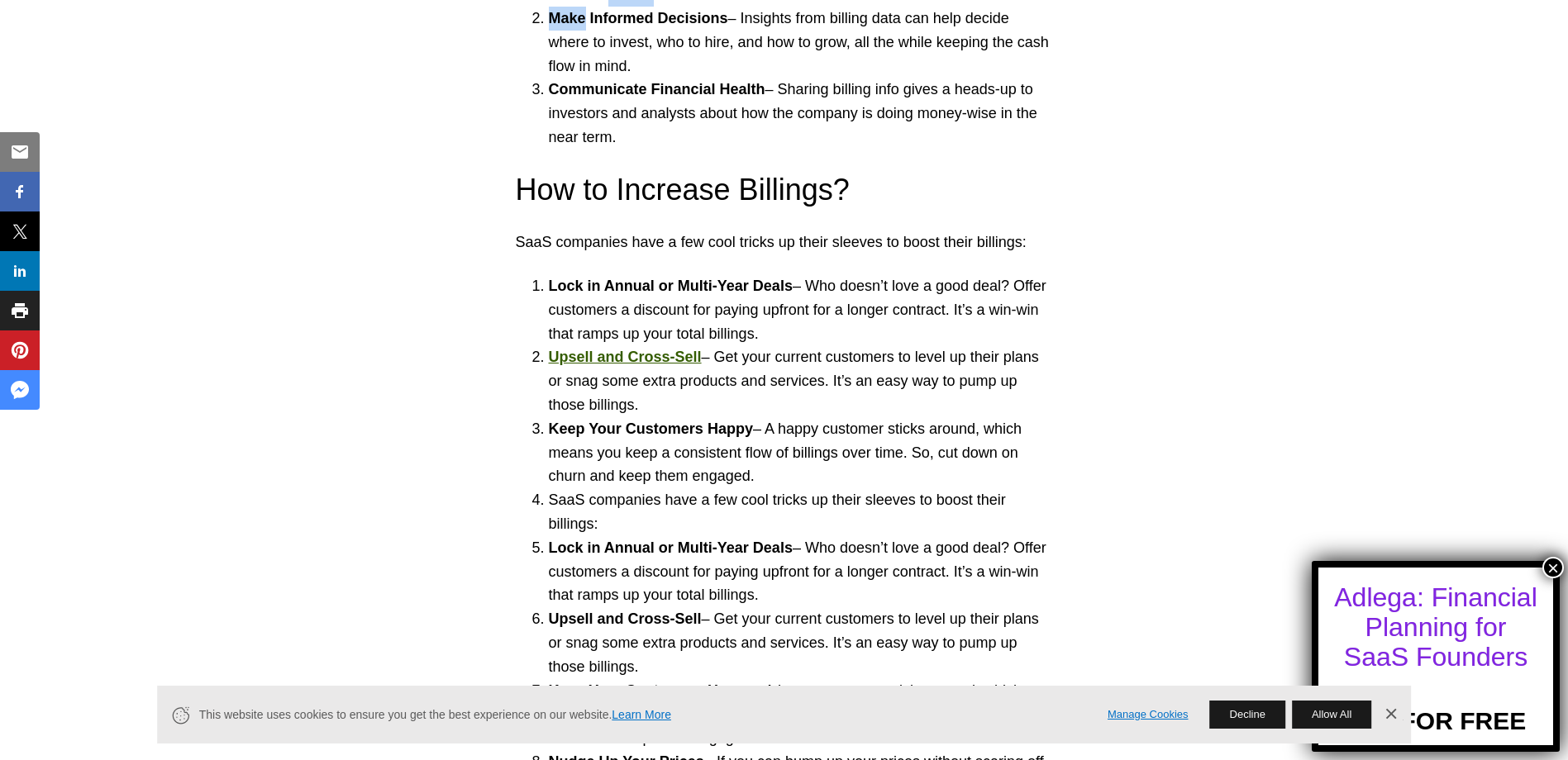 click on "Dismiss Banner" at bounding box center (1390, 715) 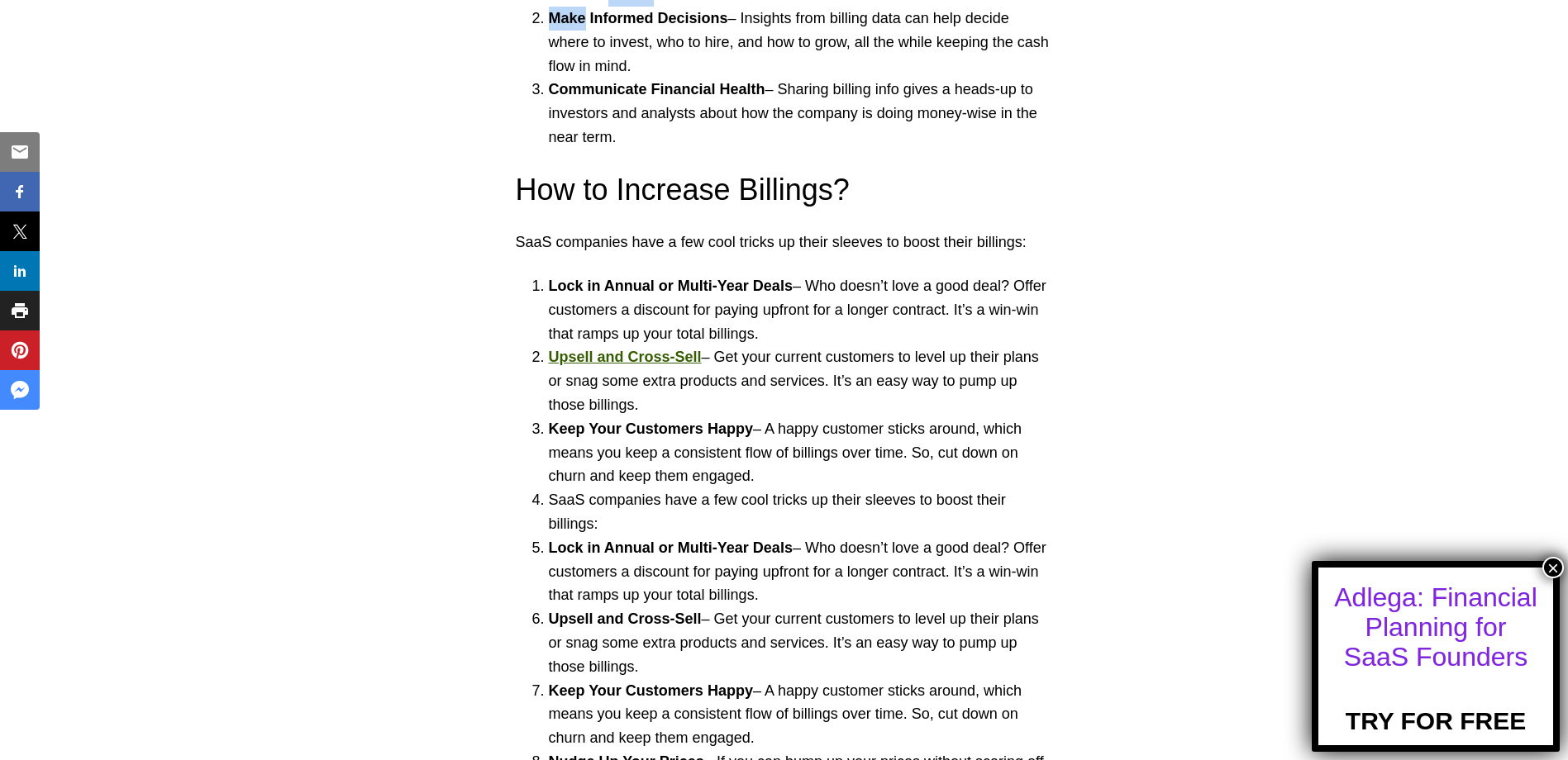 click on "×" at bounding box center [1553, 568] 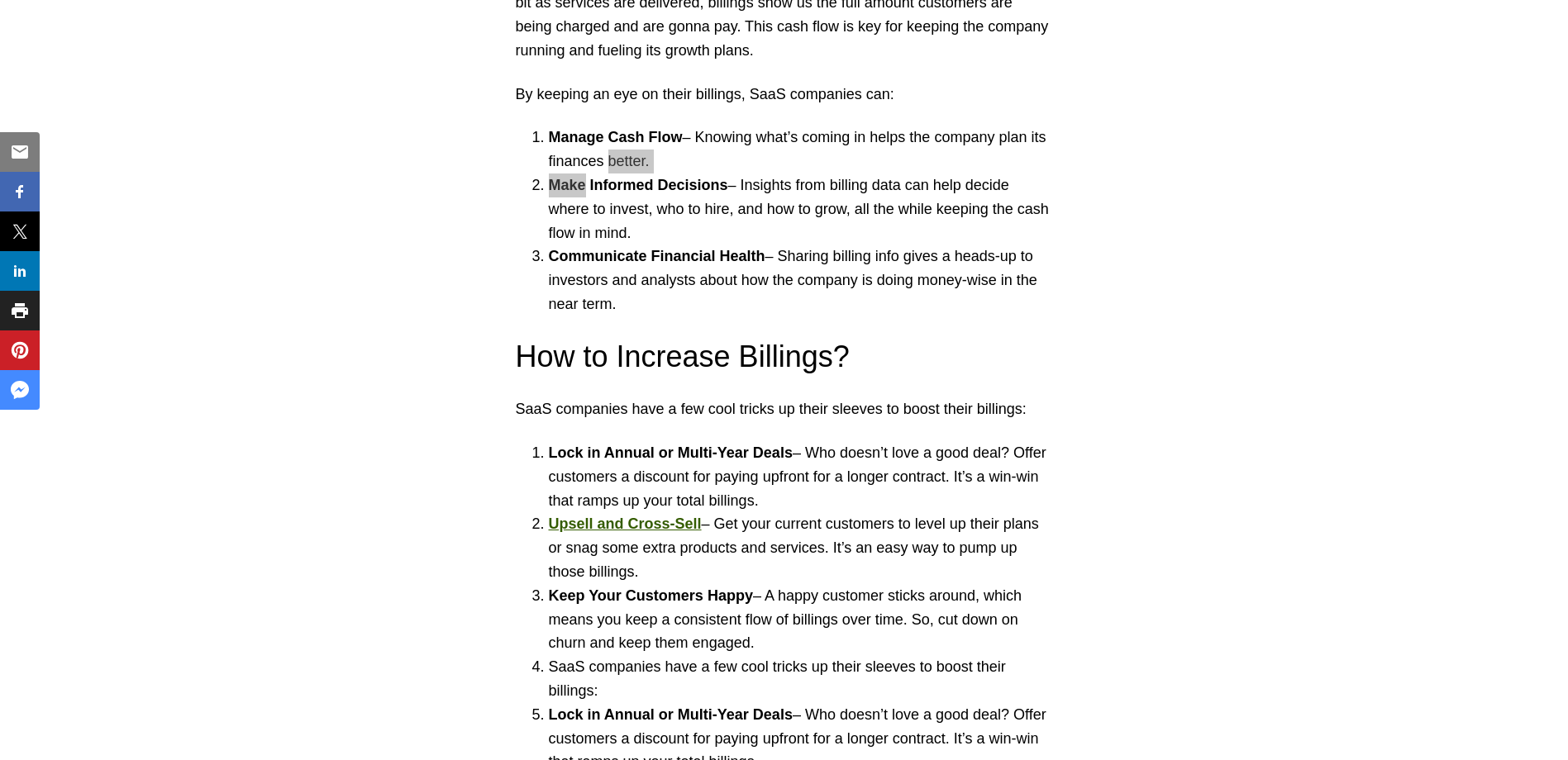 scroll, scrollTop: 3556, scrollLeft: 0, axis: vertical 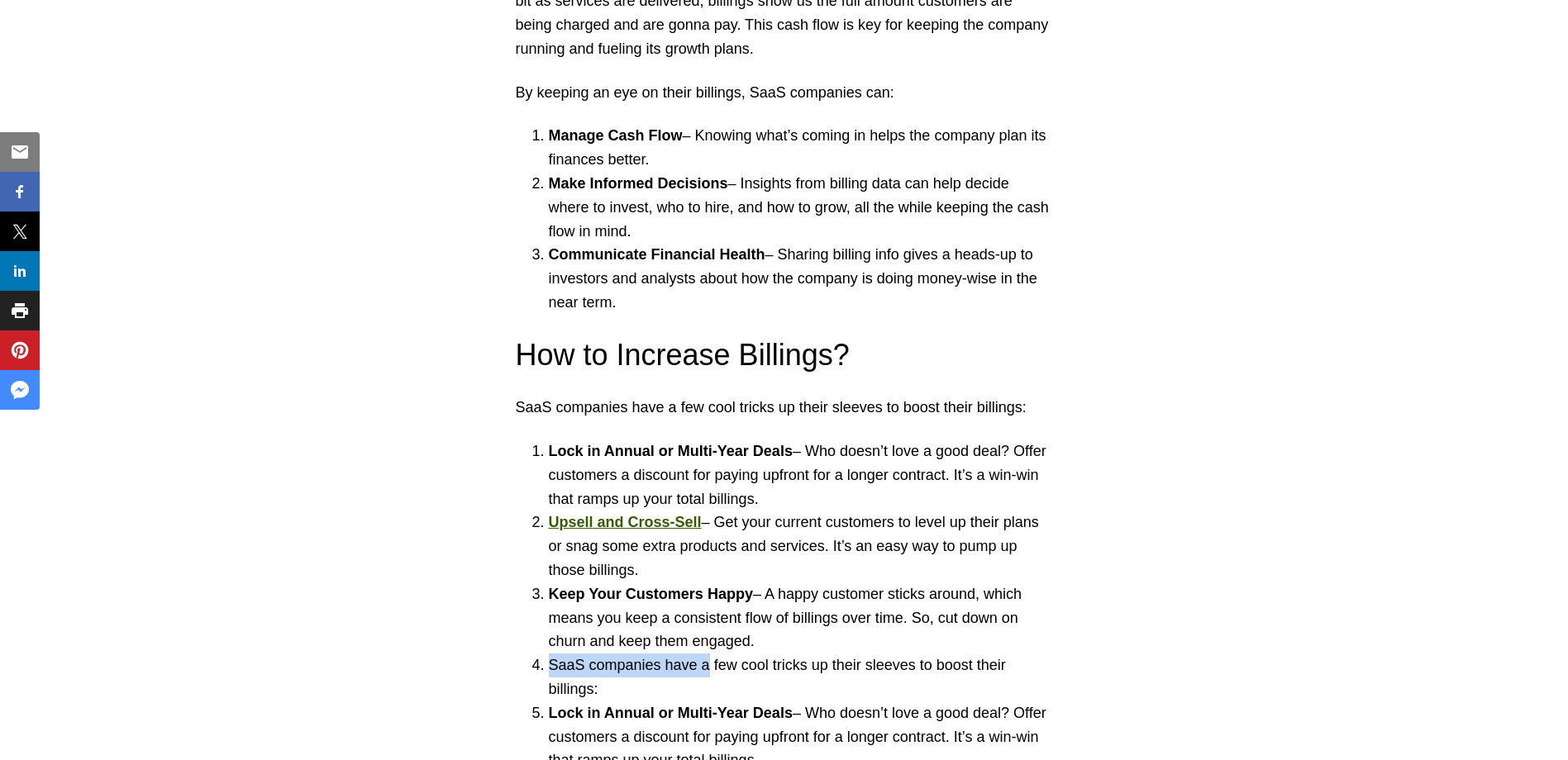 drag, startPoint x: 545, startPoint y: 533, endPoint x: 698, endPoint y: 525, distance: 153.209 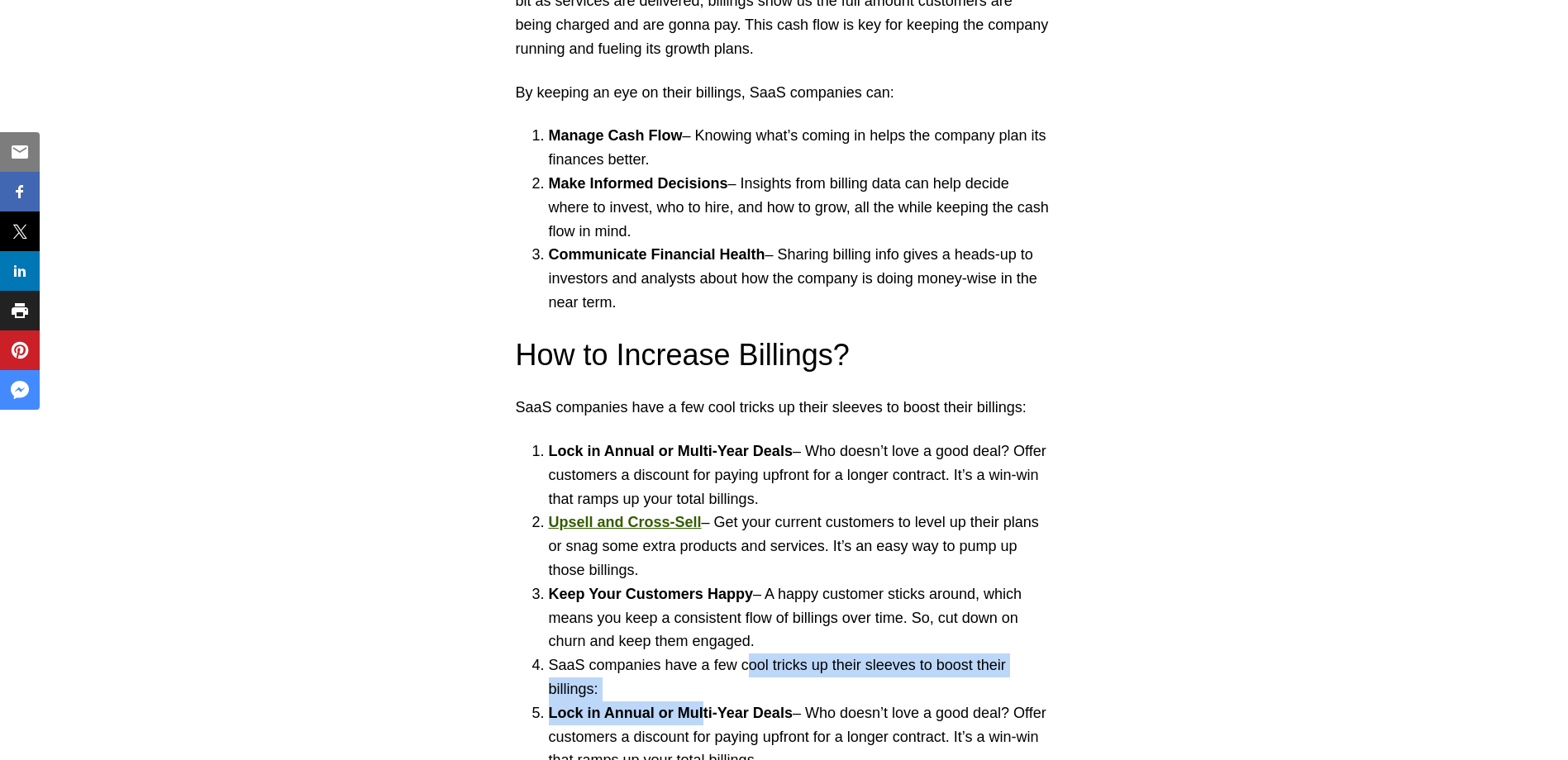 drag, startPoint x: 732, startPoint y: 547, endPoint x: 703, endPoint y: 556, distance: 30.364453 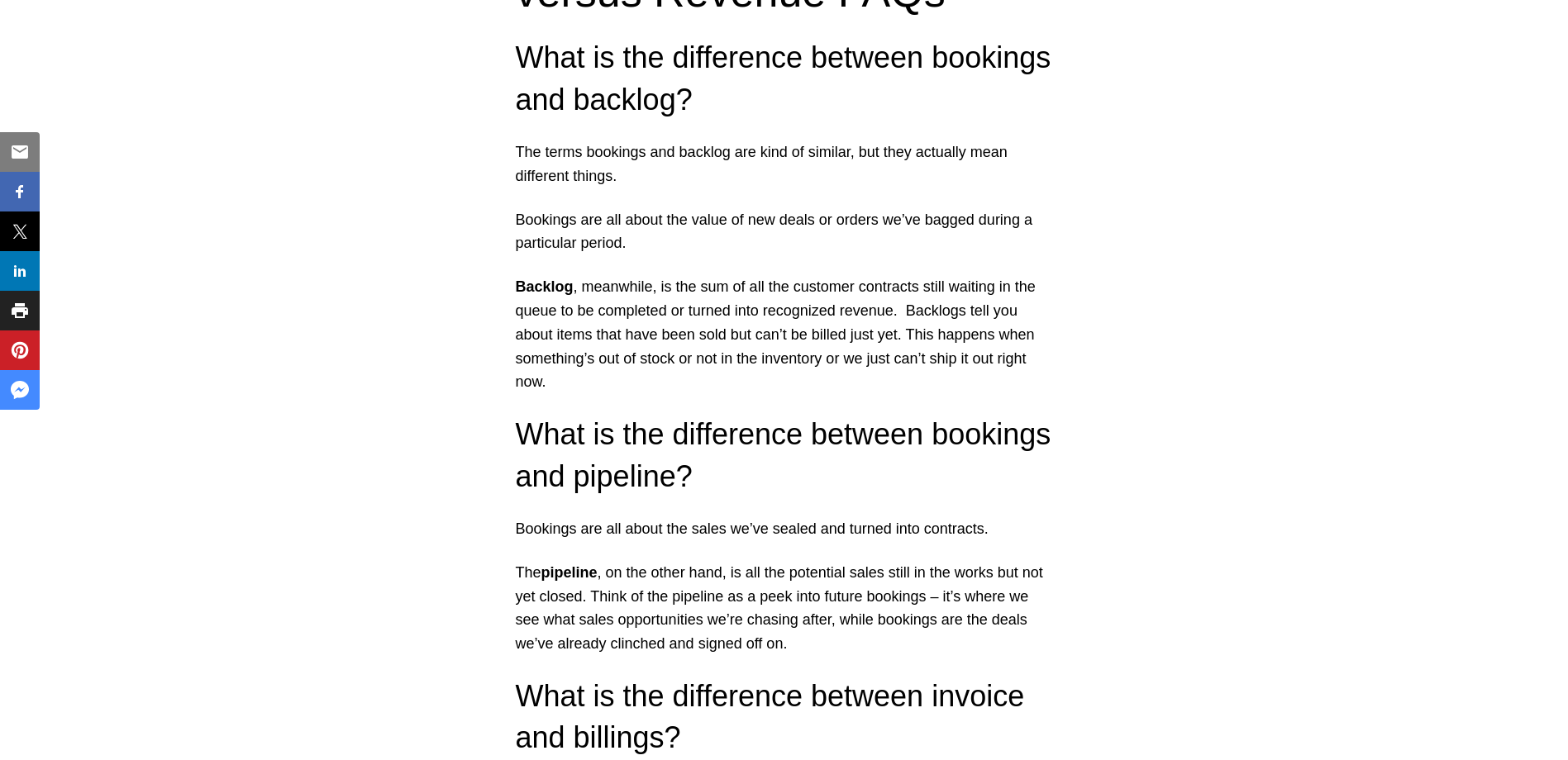 scroll, scrollTop: 7356, scrollLeft: 0, axis: vertical 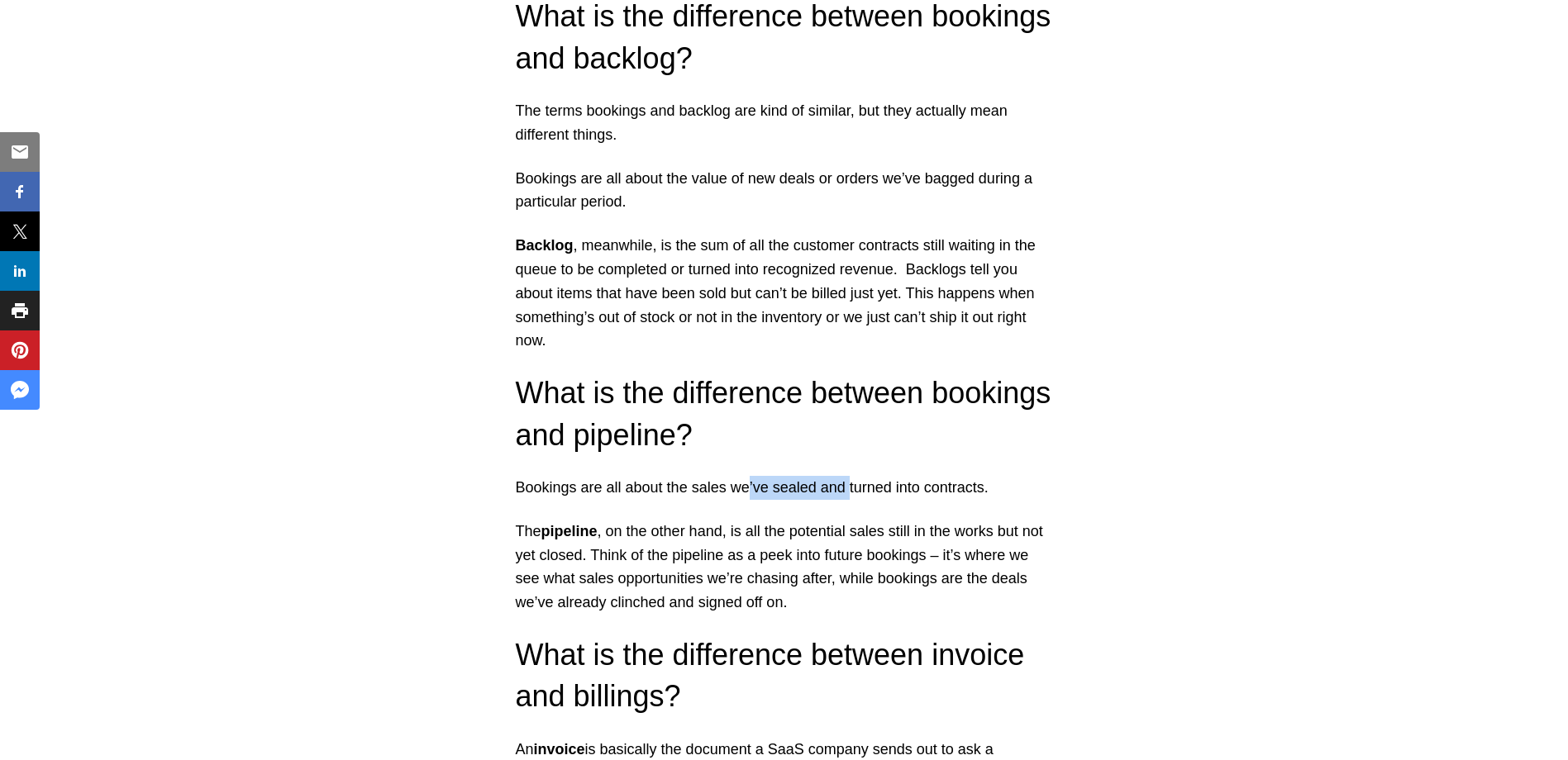 drag, startPoint x: 755, startPoint y: 292, endPoint x: 845, endPoint y: 300, distance: 90.354856 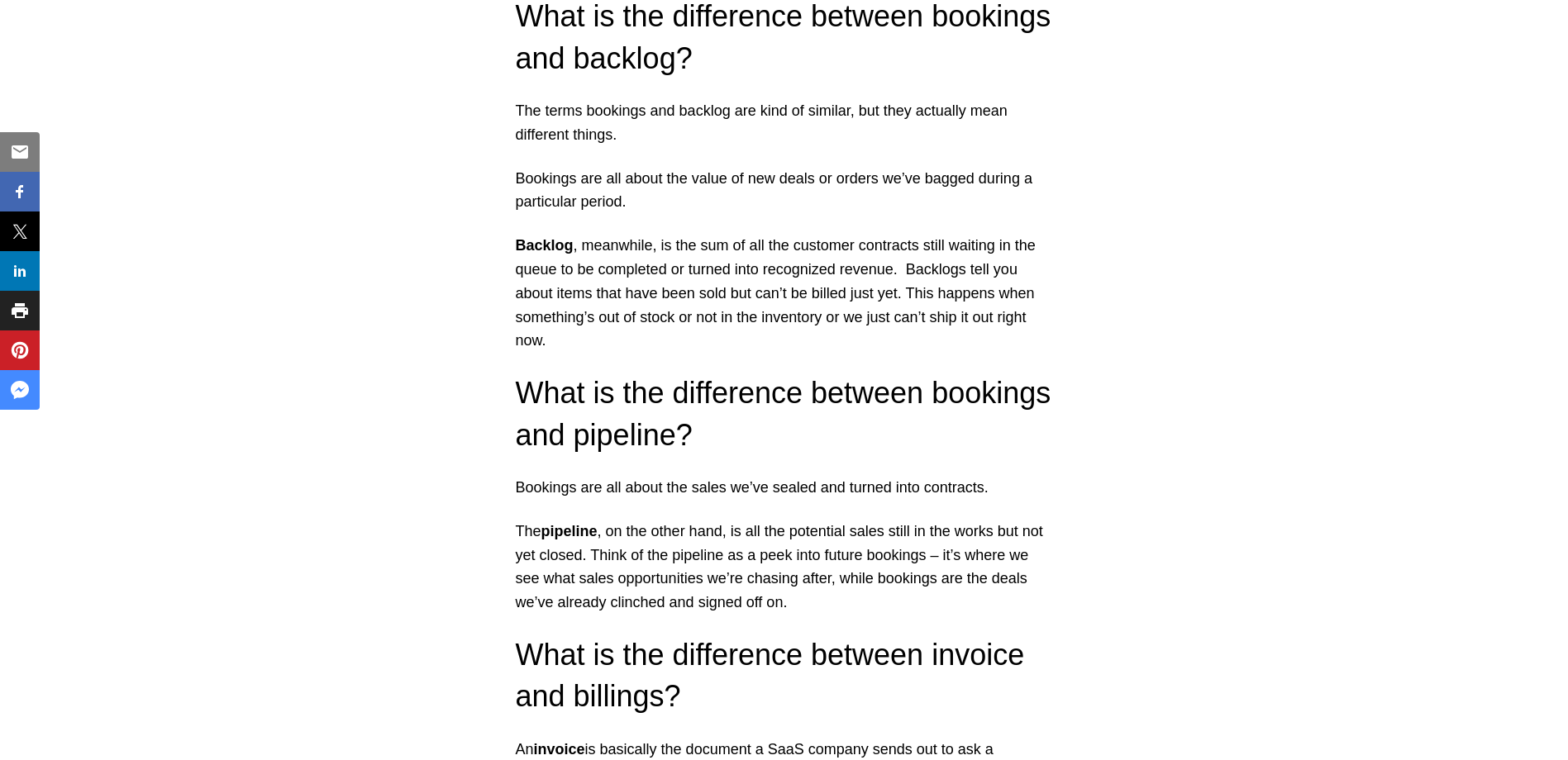 click on "Bookings are all about the sales we’ve sealed and turned into contracts." at bounding box center [784, 487] 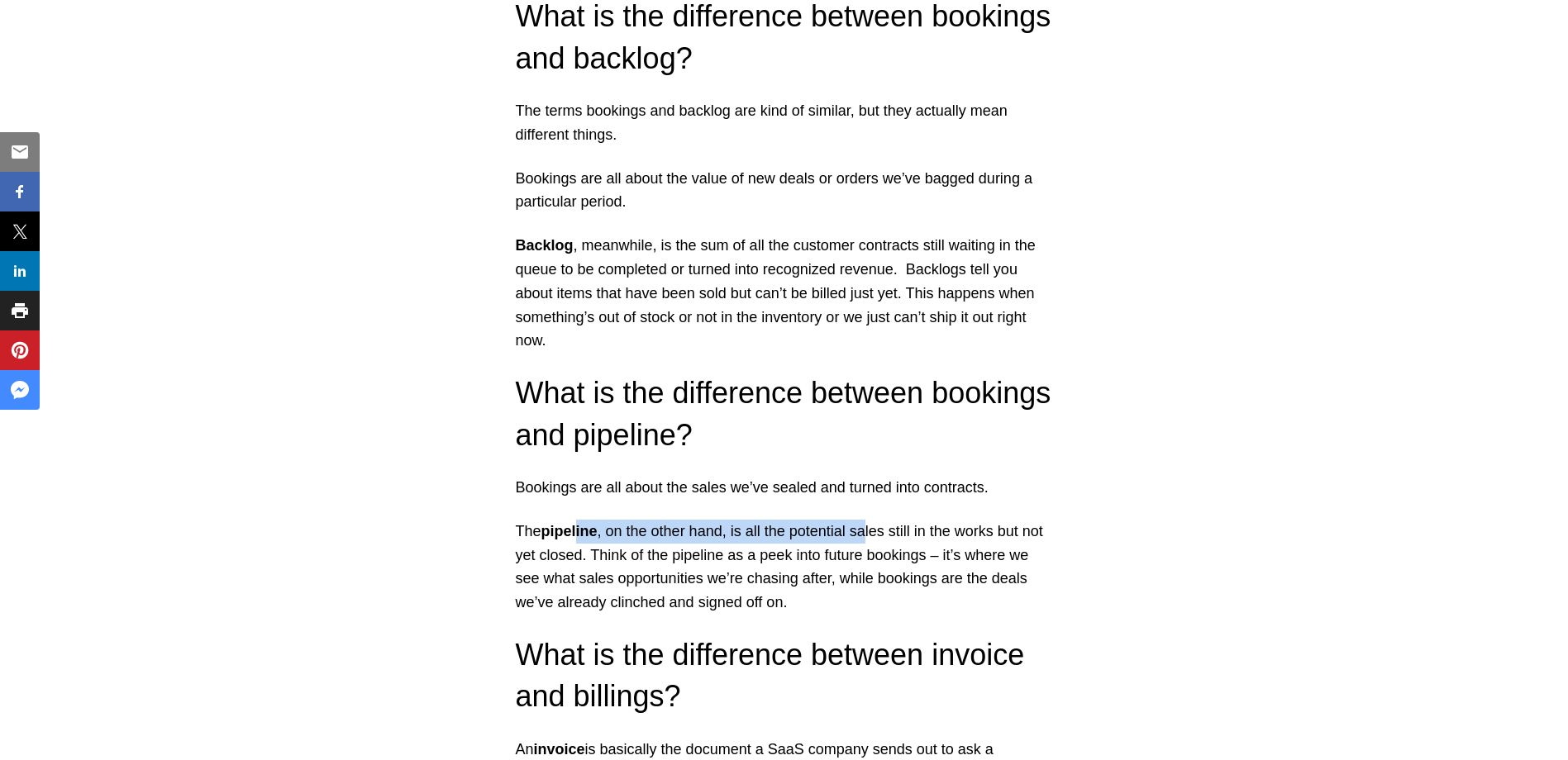 drag, startPoint x: 580, startPoint y: 350, endPoint x: 869, endPoint y: 359, distance: 289.1401 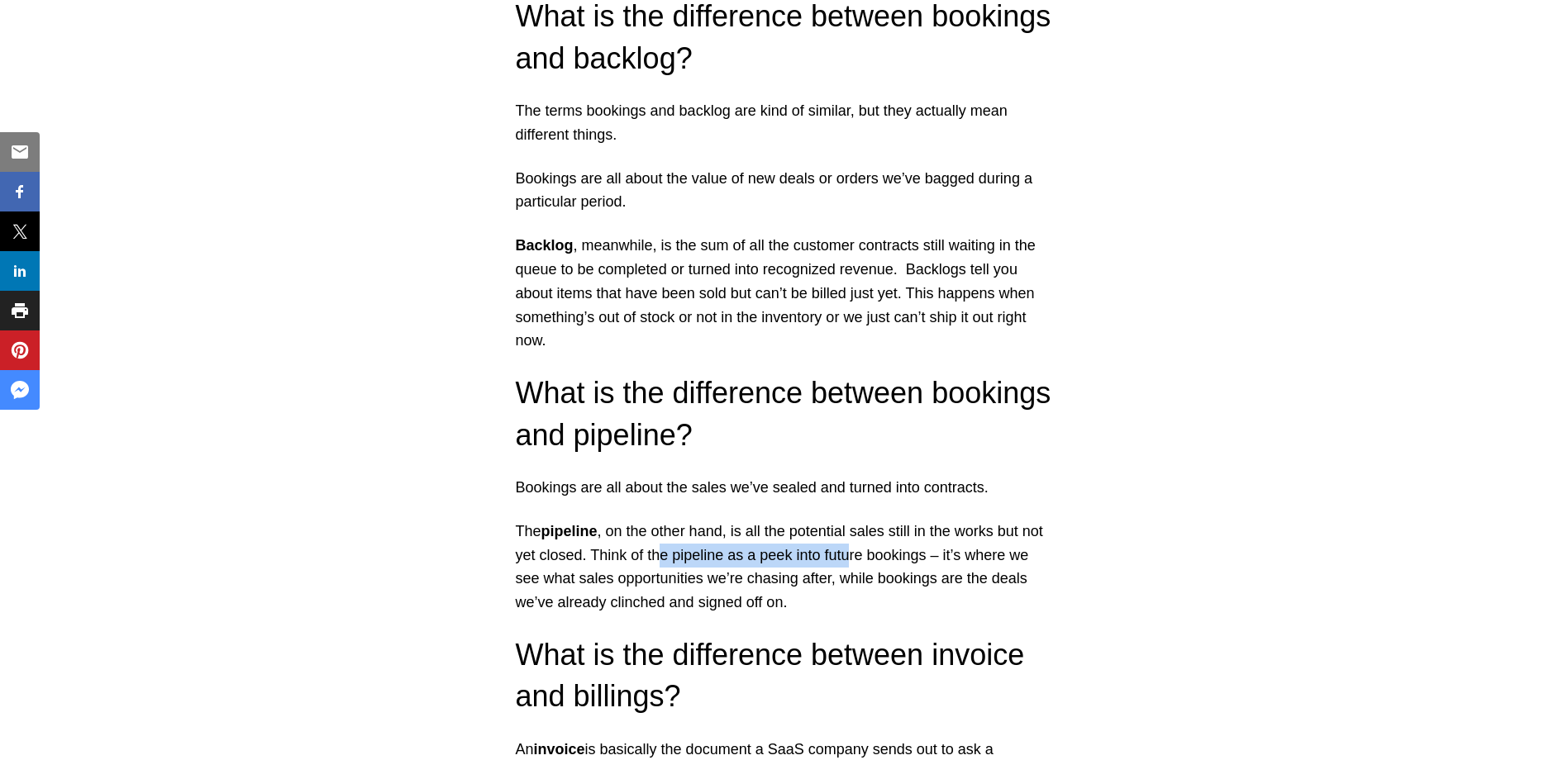drag, startPoint x: 662, startPoint y: 365, endPoint x: 849, endPoint y: 370, distance: 187.06683 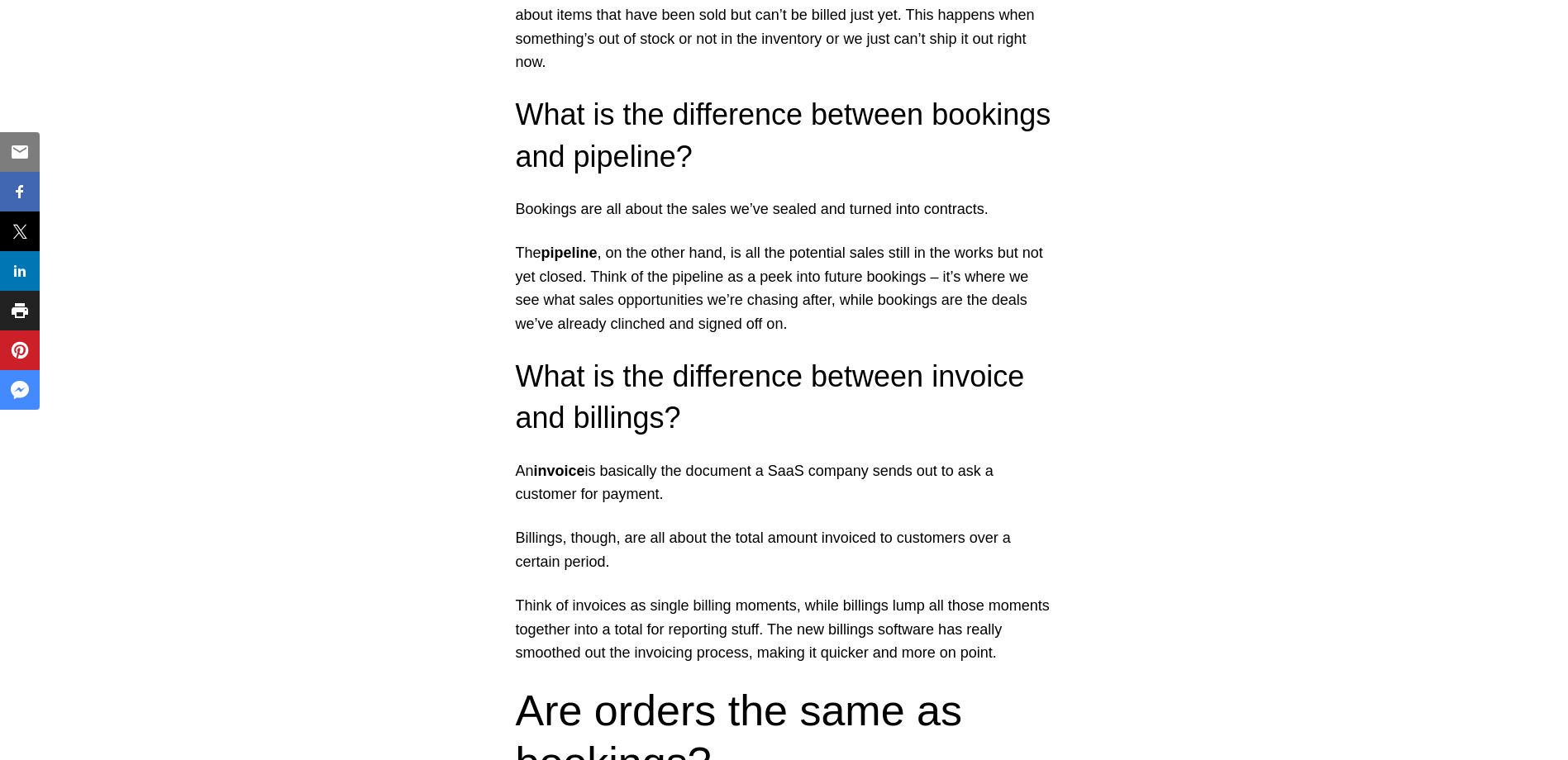 scroll, scrollTop: 7687, scrollLeft: 0, axis: vertical 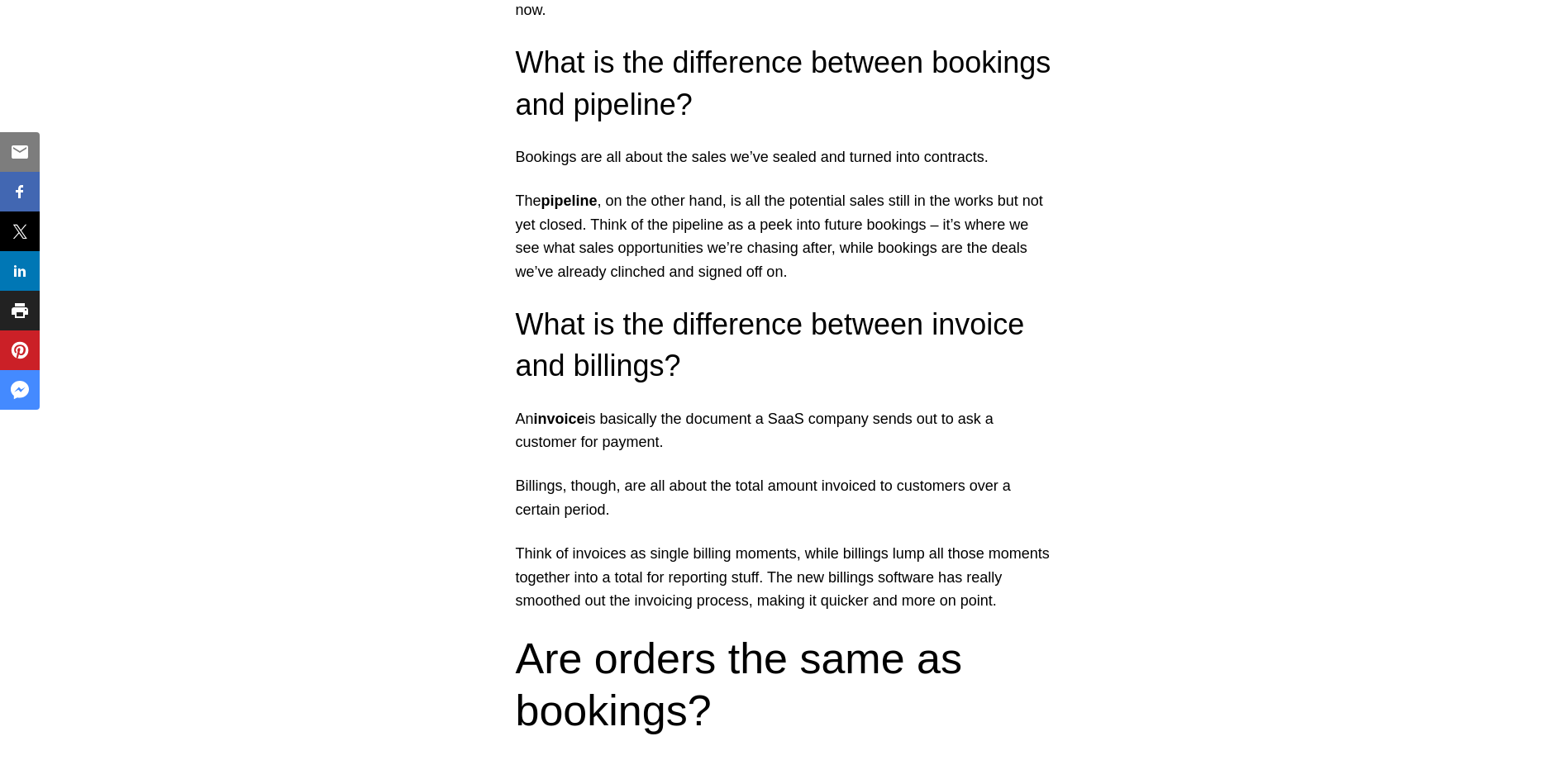 drag, startPoint x: 518, startPoint y: 240, endPoint x: 674, endPoint y: 261, distance: 157.40712 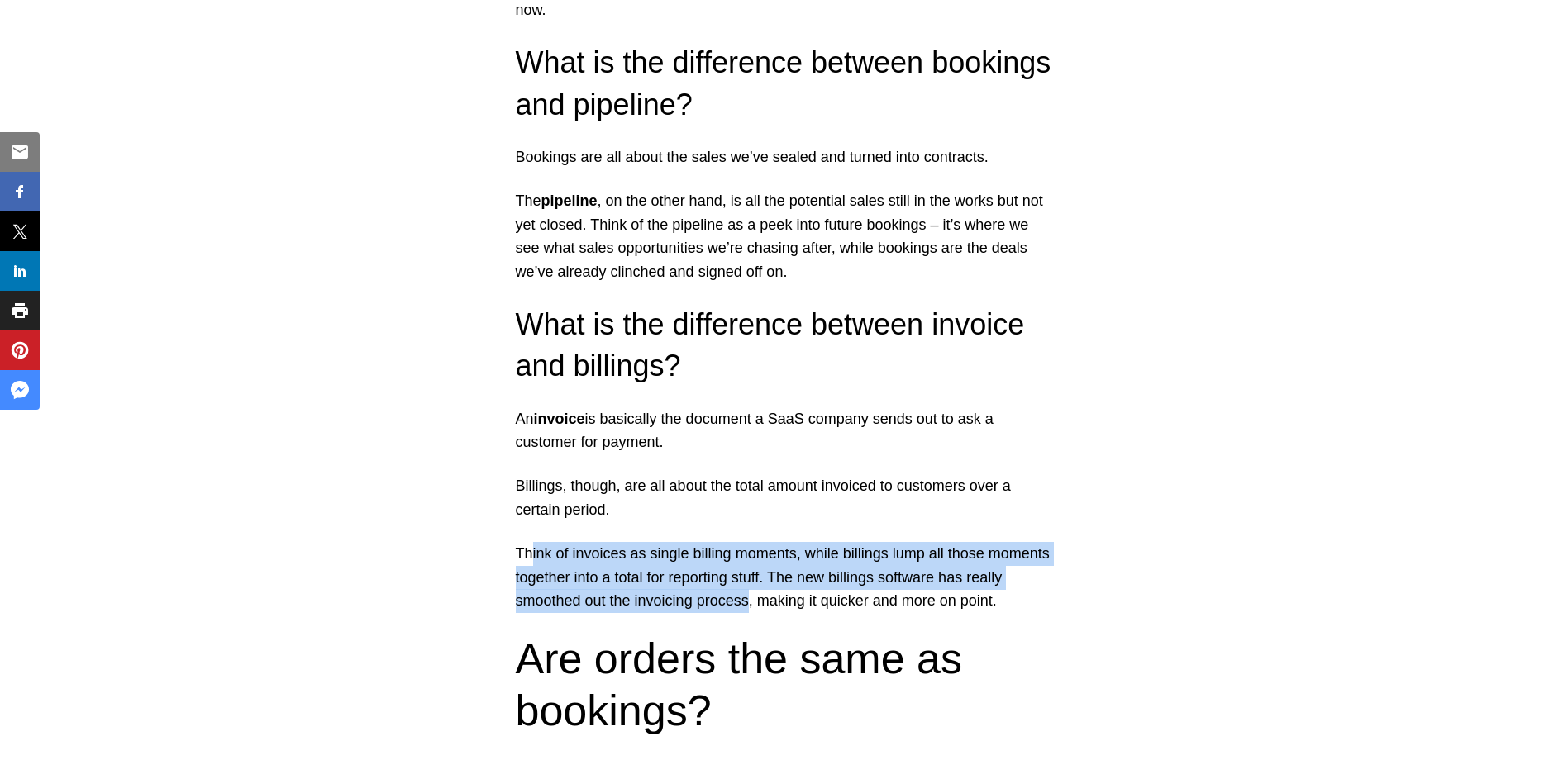 drag, startPoint x: 528, startPoint y: 373, endPoint x: 748, endPoint y: 425, distance: 226.06194 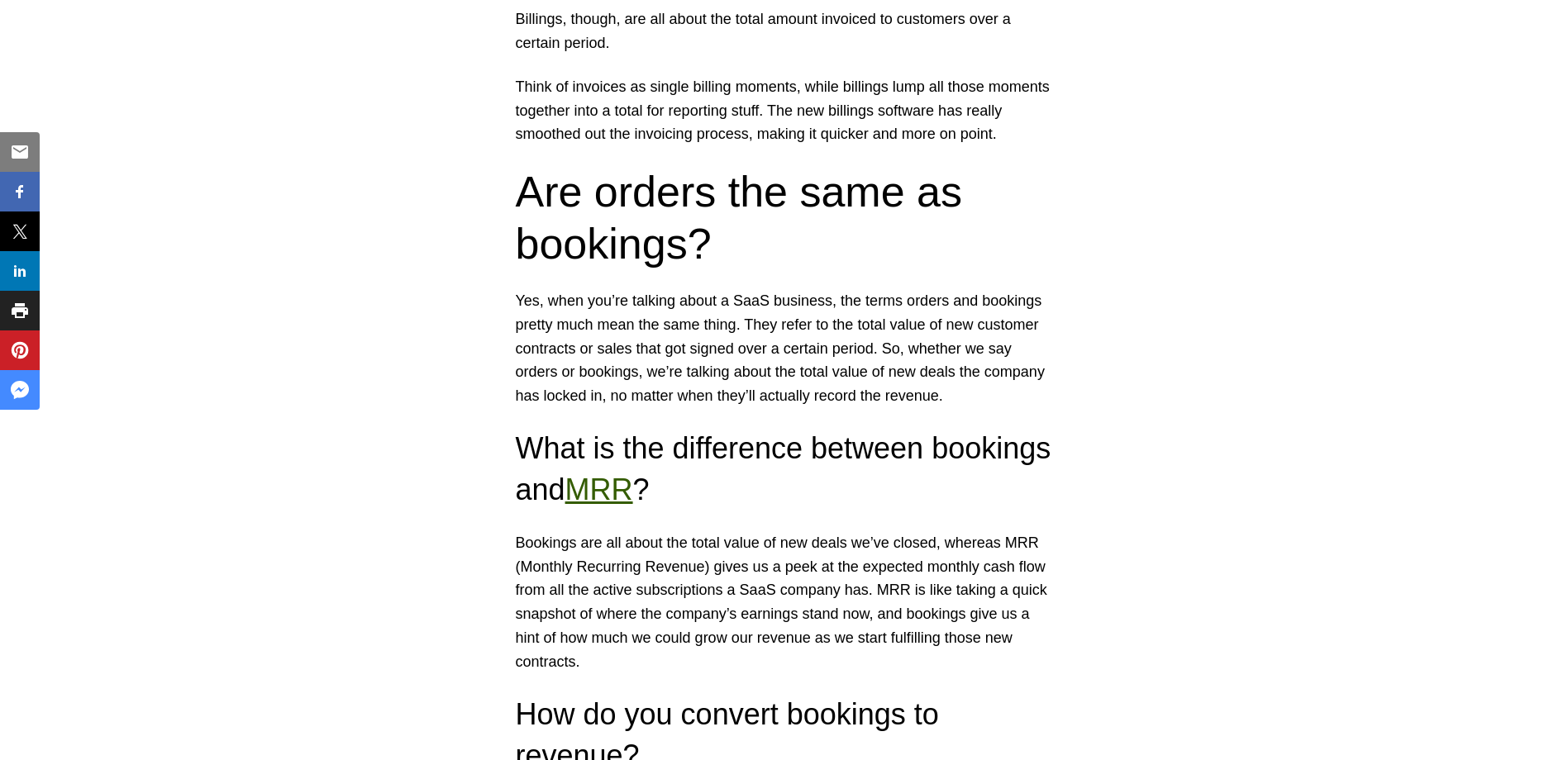 scroll, scrollTop: 8182, scrollLeft: 0, axis: vertical 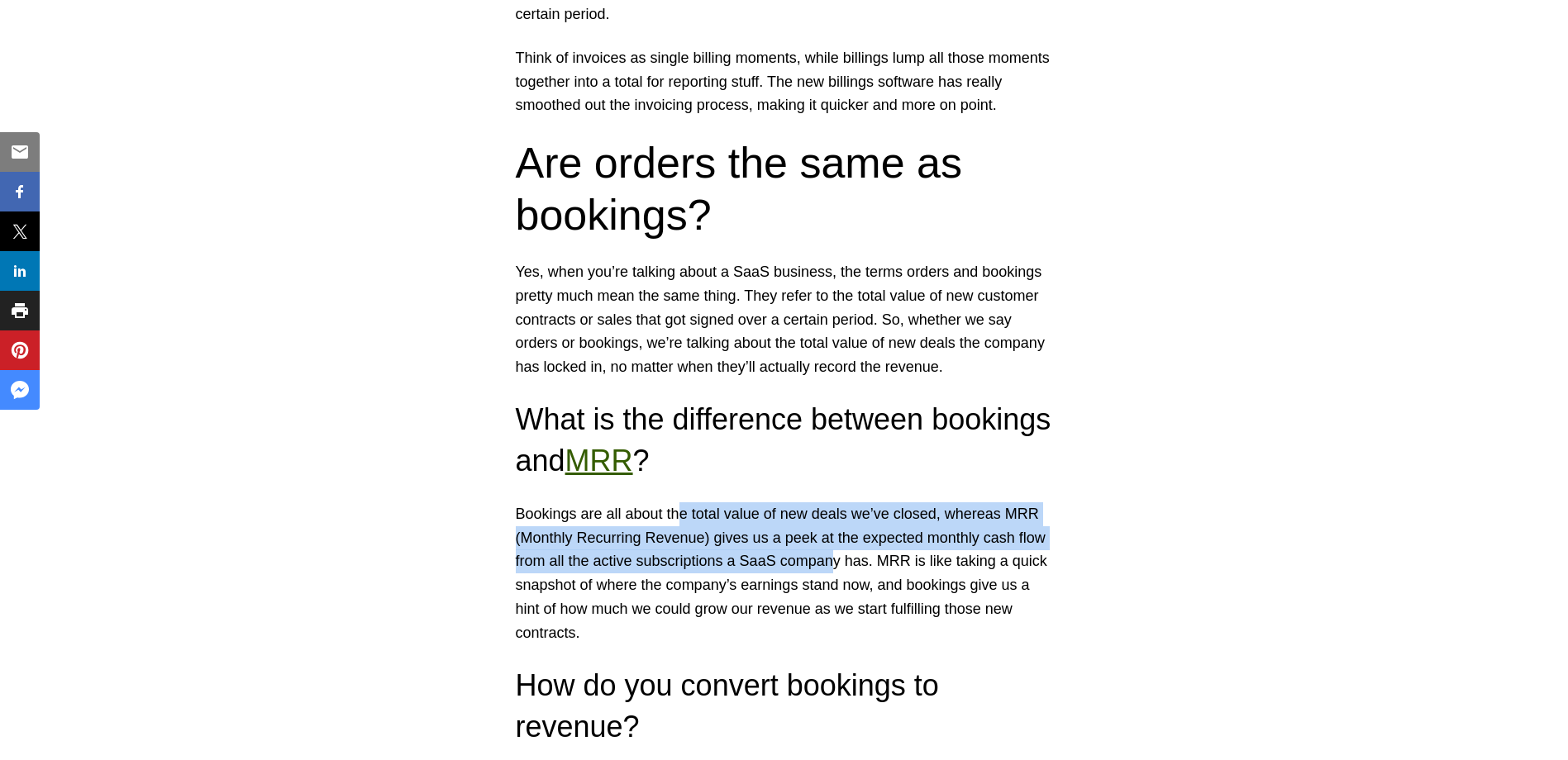 drag, startPoint x: 676, startPoint y: 336, endPoint x: 831, endPoint y: 390, distance: 164.13714 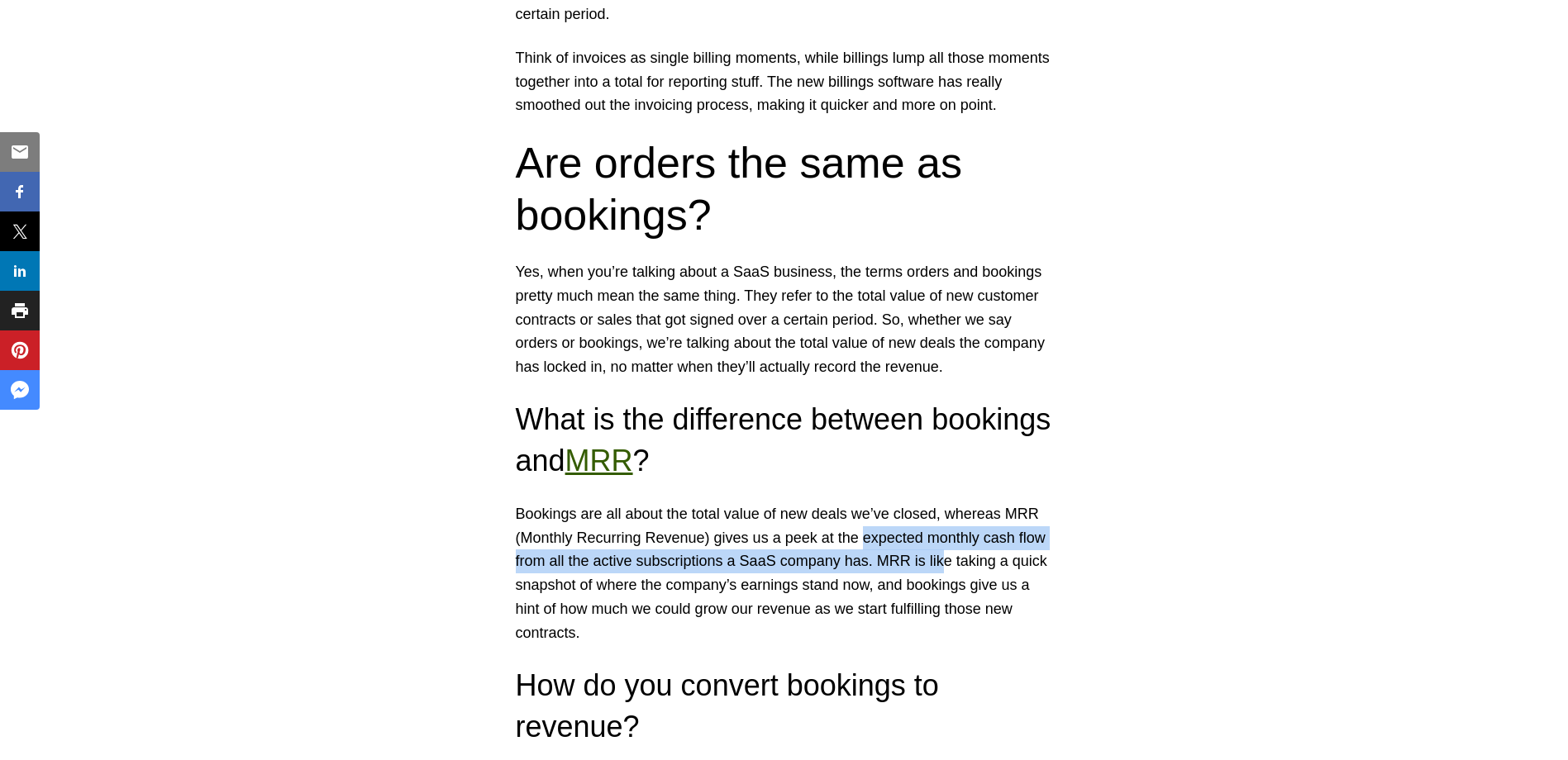 drag, startPoint x: 866, startPoint y: 364, endPoint x: 932, endPoint y: 368, distance: 66.1211 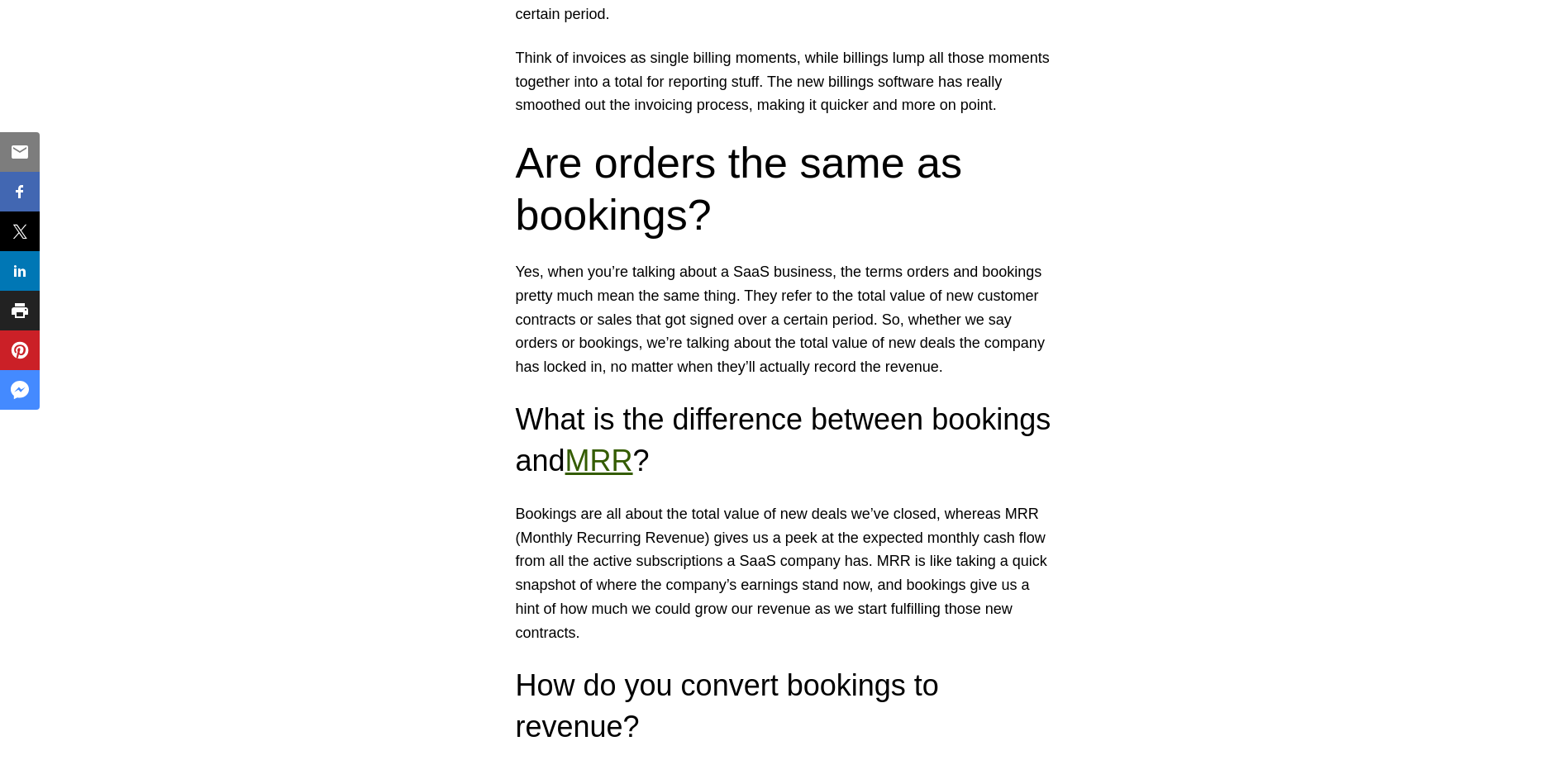 click on "Bookings are all about the total value of new deals we’ve closed, whereas MRR (Monthly Recurring Revenue) gives us a peek at the expected monthly cash flow from all the active subscriptions a SaaS company has. MRR is like taking a quick snapshot of where the company’s earnings stand now, and bookings give us a hint of how much we could grow our revenue as we start fulfilling those new contracts." at bounding box center [784, 573] 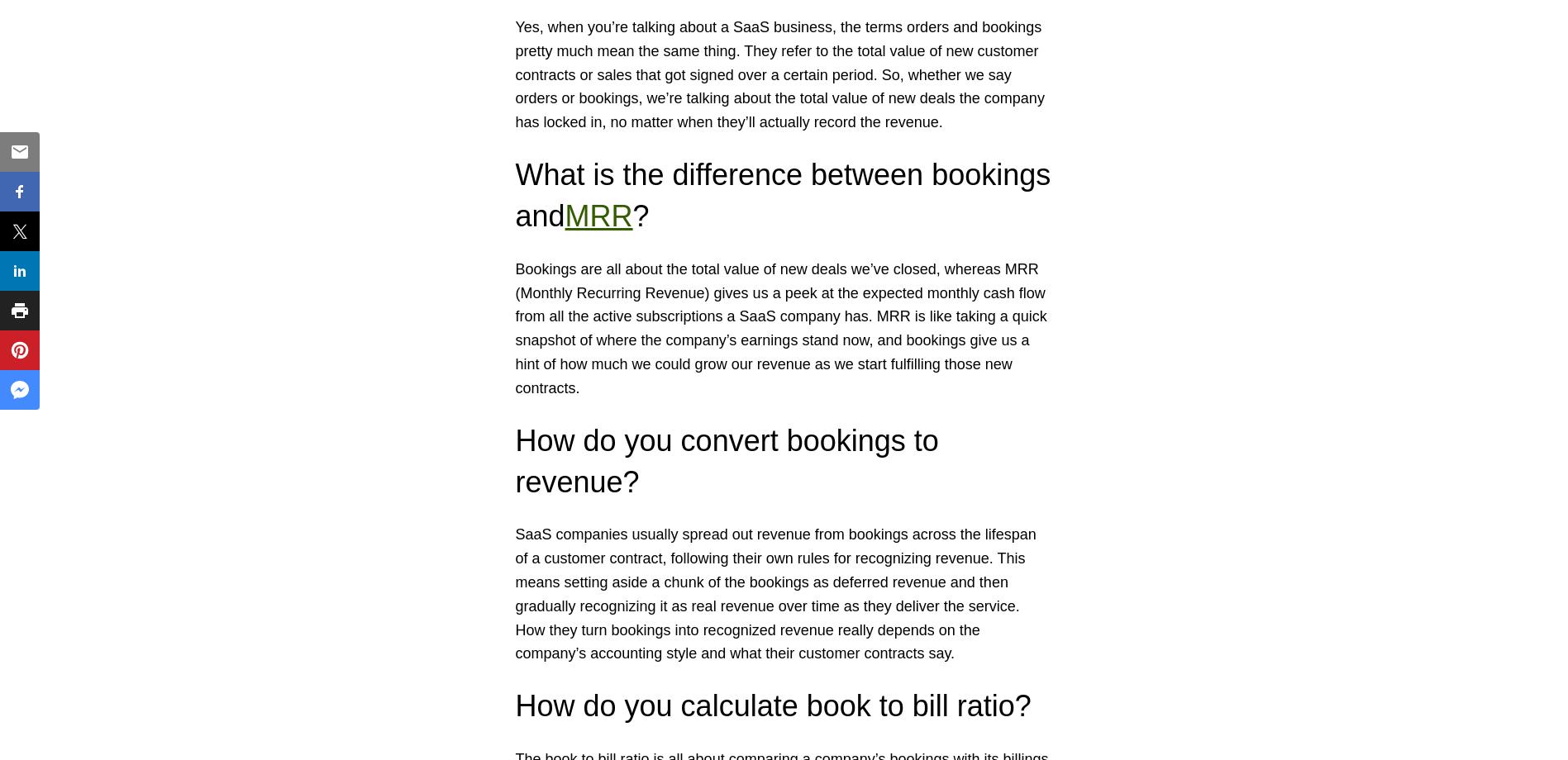 scroll, scrollTop: 8430, scrollLeft: 0, axis: vertical 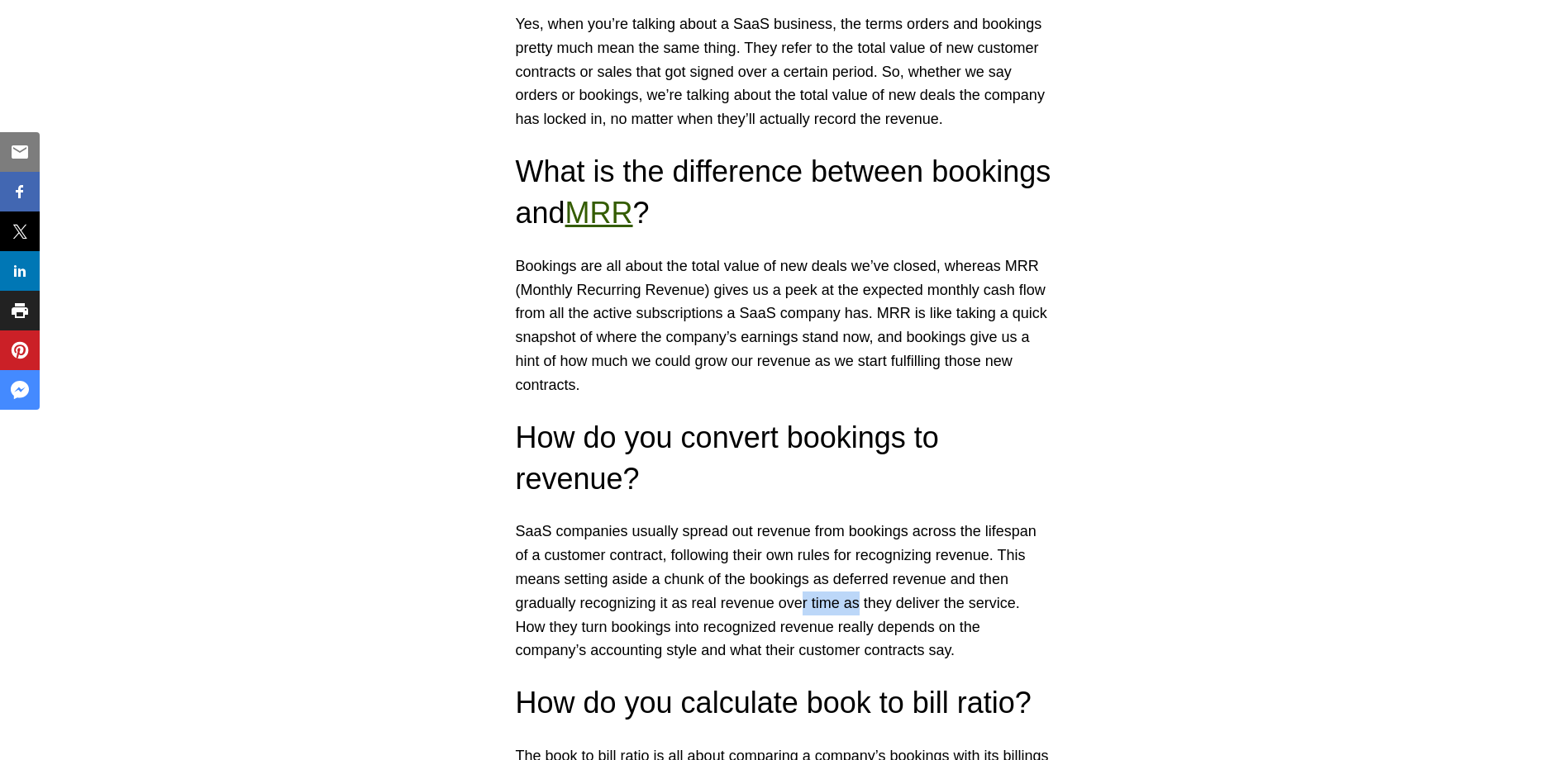 drag, startPoint x: 801, startPoint y: 412, endPoint x: 854, endPoint y: 415, distance: 53.084838 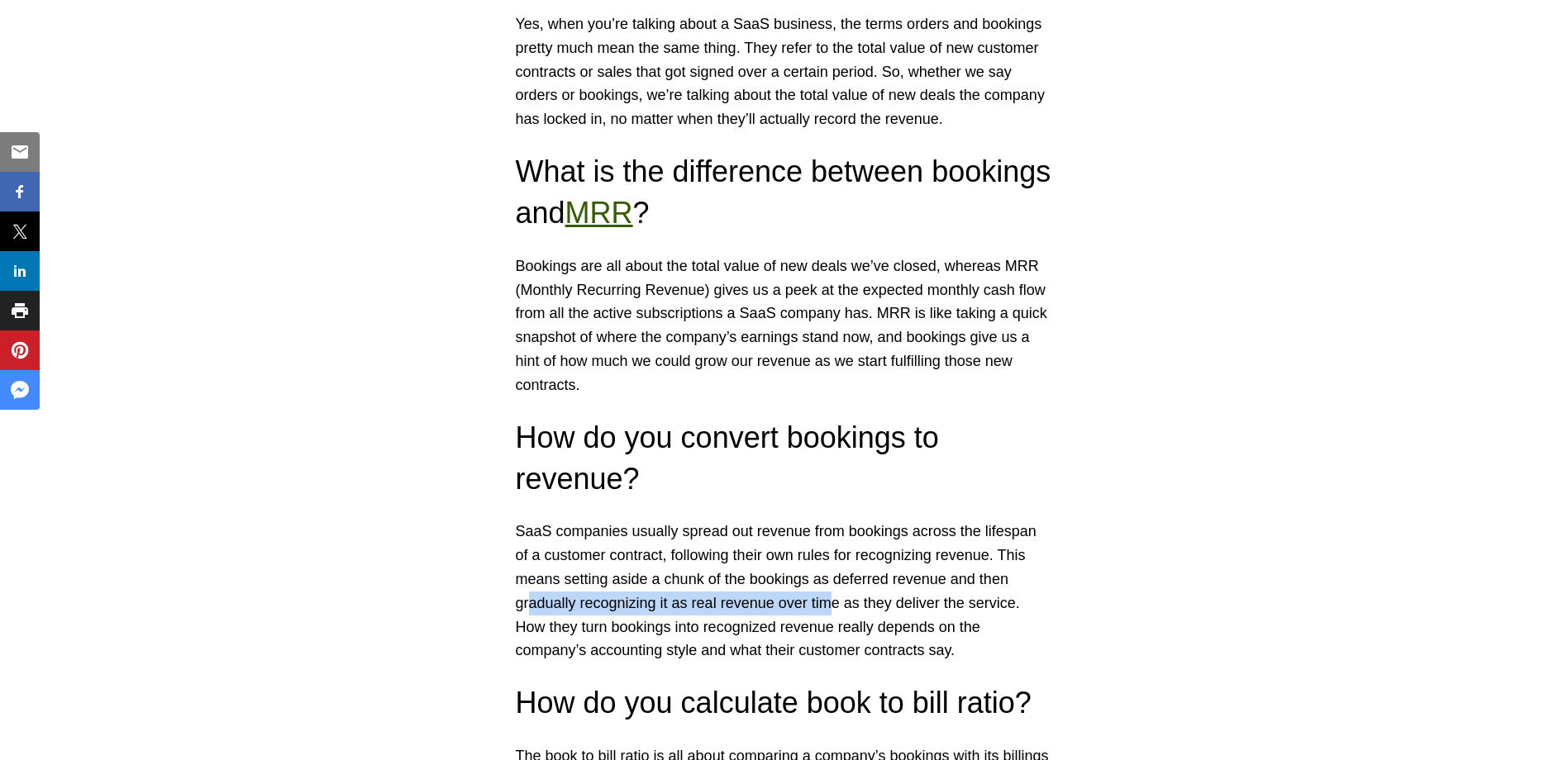 drag, startPoint x: 527, startPoint y: 411, endPoint x: 830, endPoint y: 417, distance: 303.0594 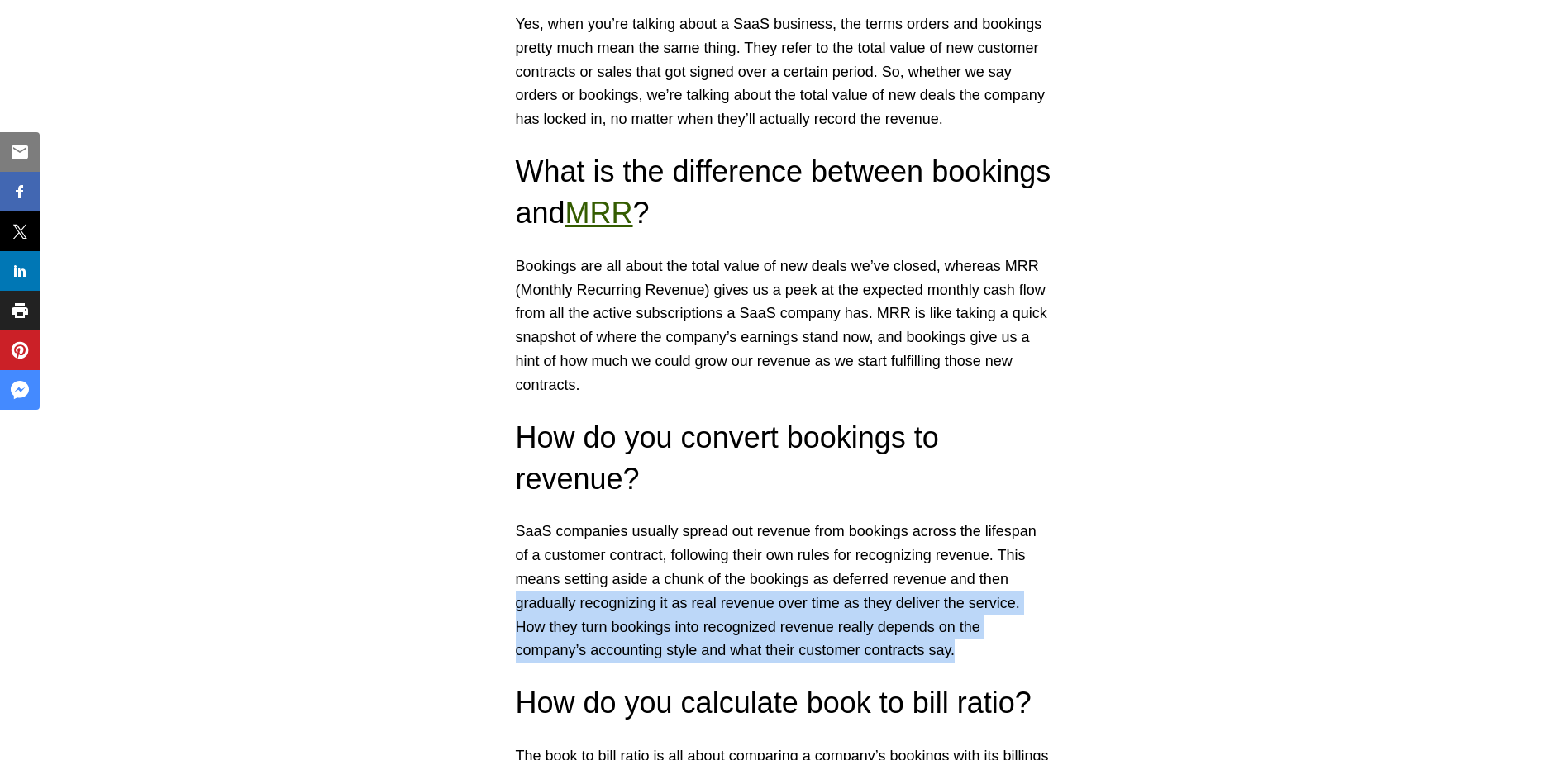 drag, startPoint x: 505, startPoint y: 420, endPoint x: 923, endPoint y: 462, distance: 420.10475 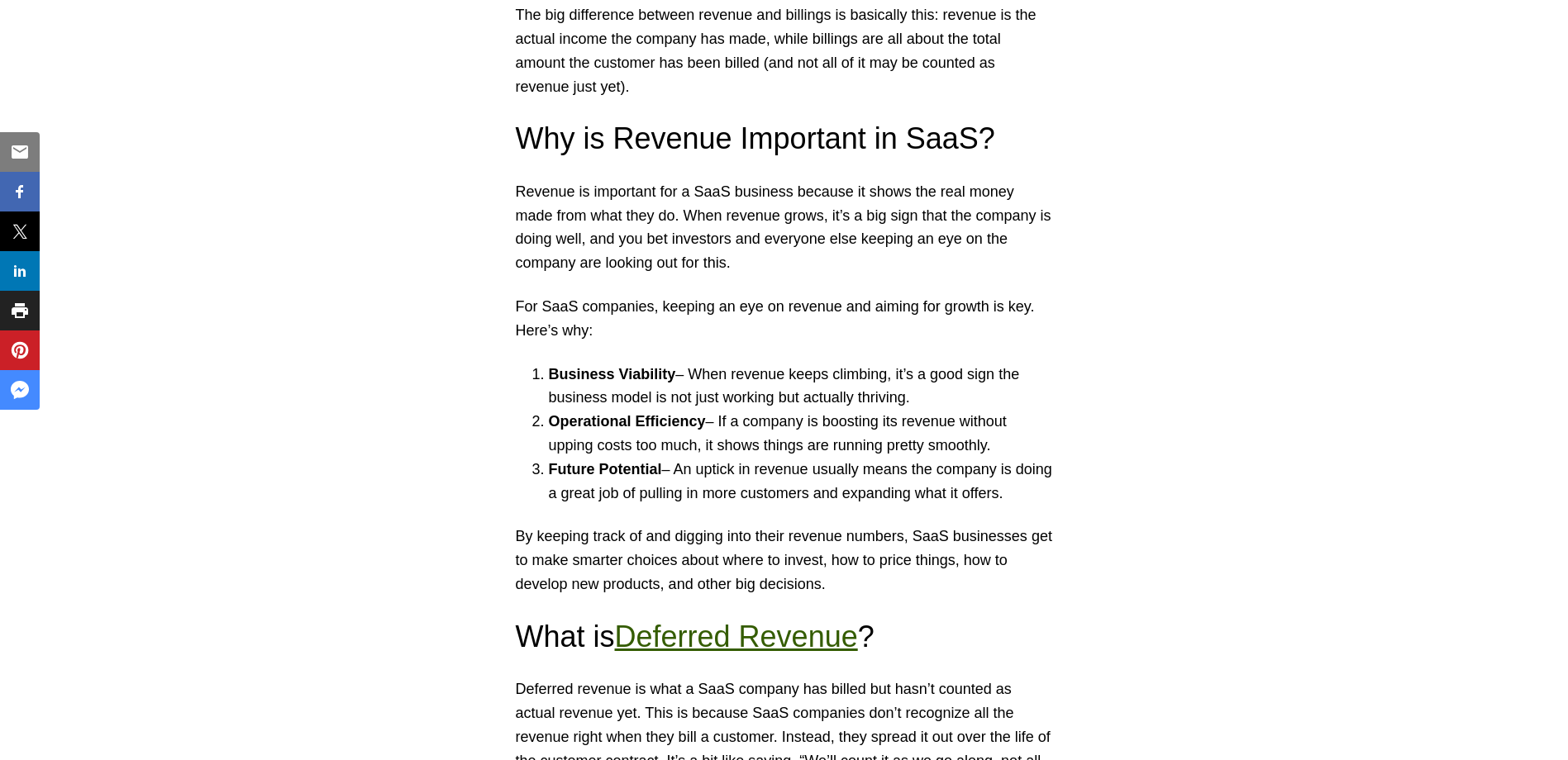 scroll, scrollTop: 5043, scrollLeft: 0, axis: vertical 